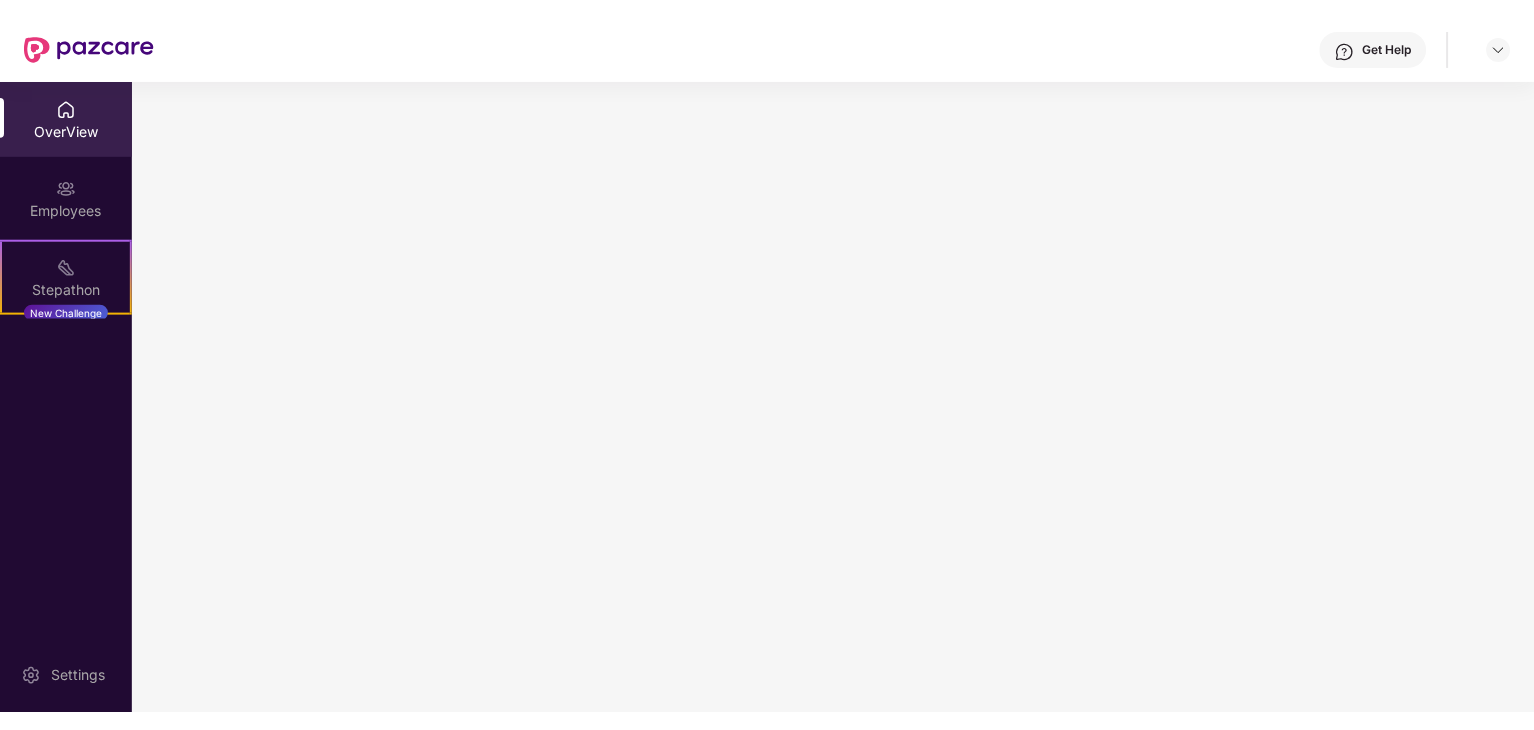 scroll, scrollTop: 0, scrollLeft: 0, axis: both 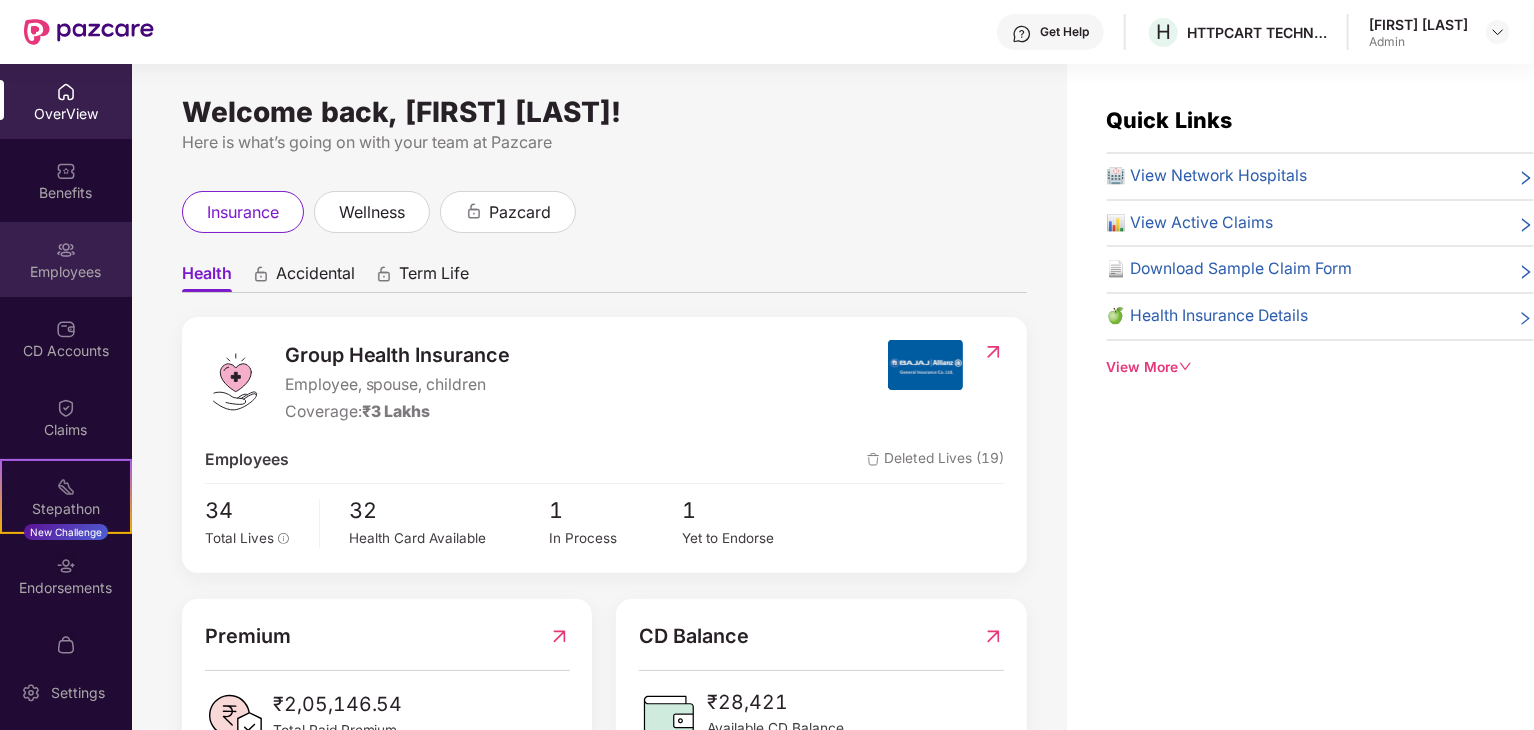 click on "Employees" at bounding box center [66, 272] 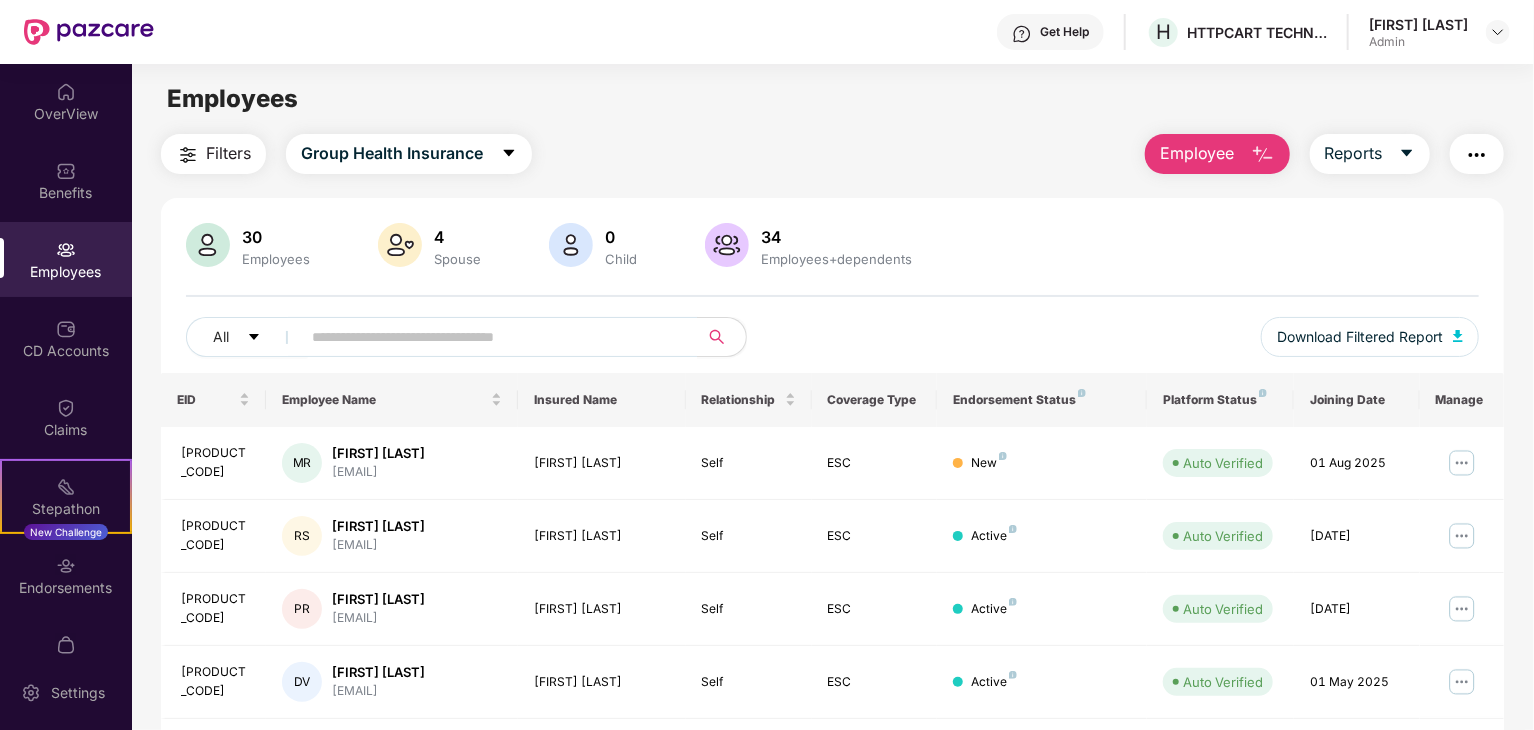 click on "Employee" at bounding box center [1217, 154] 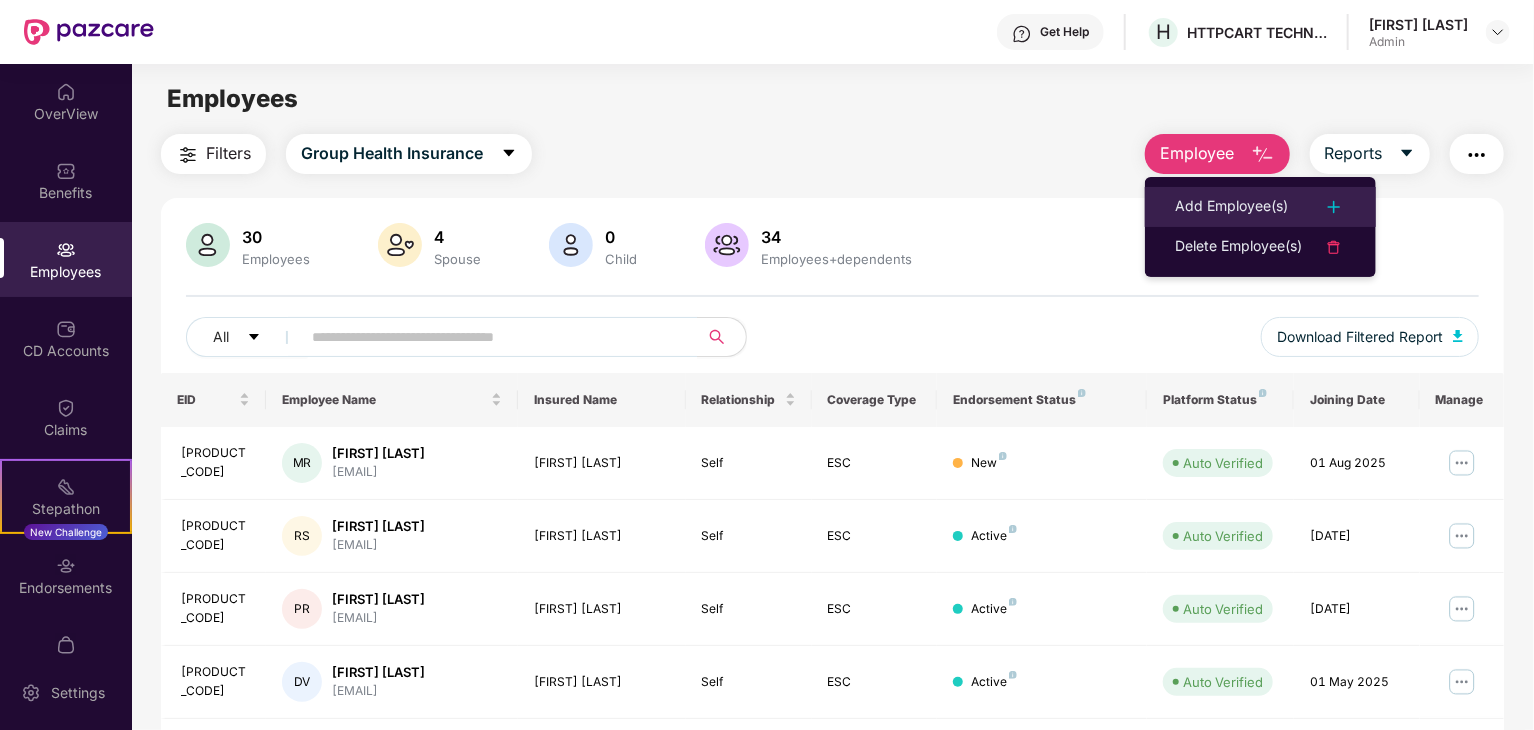 click on "Add Employee(s)" at bounding box center (1231, 207) 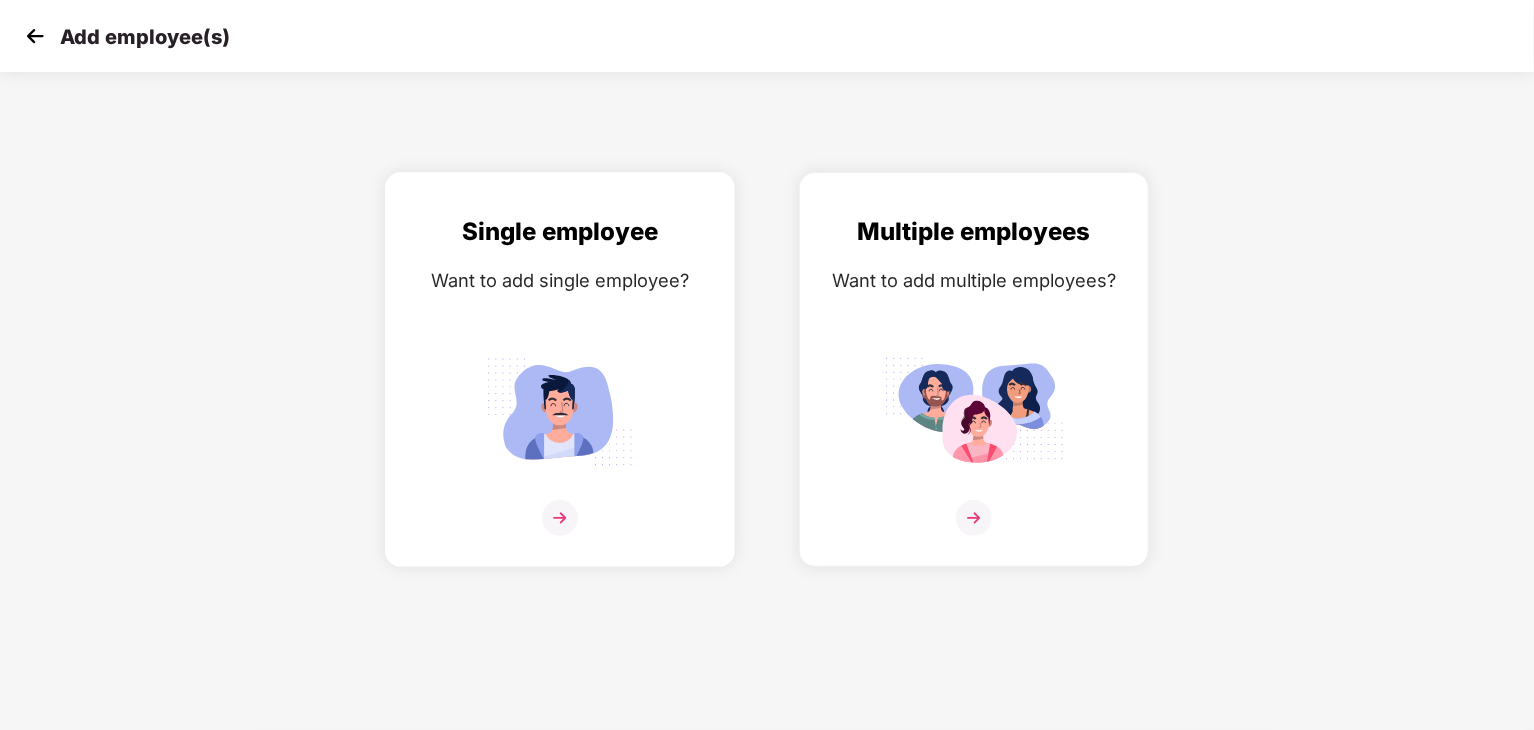 click at bounding box center [560, 411] 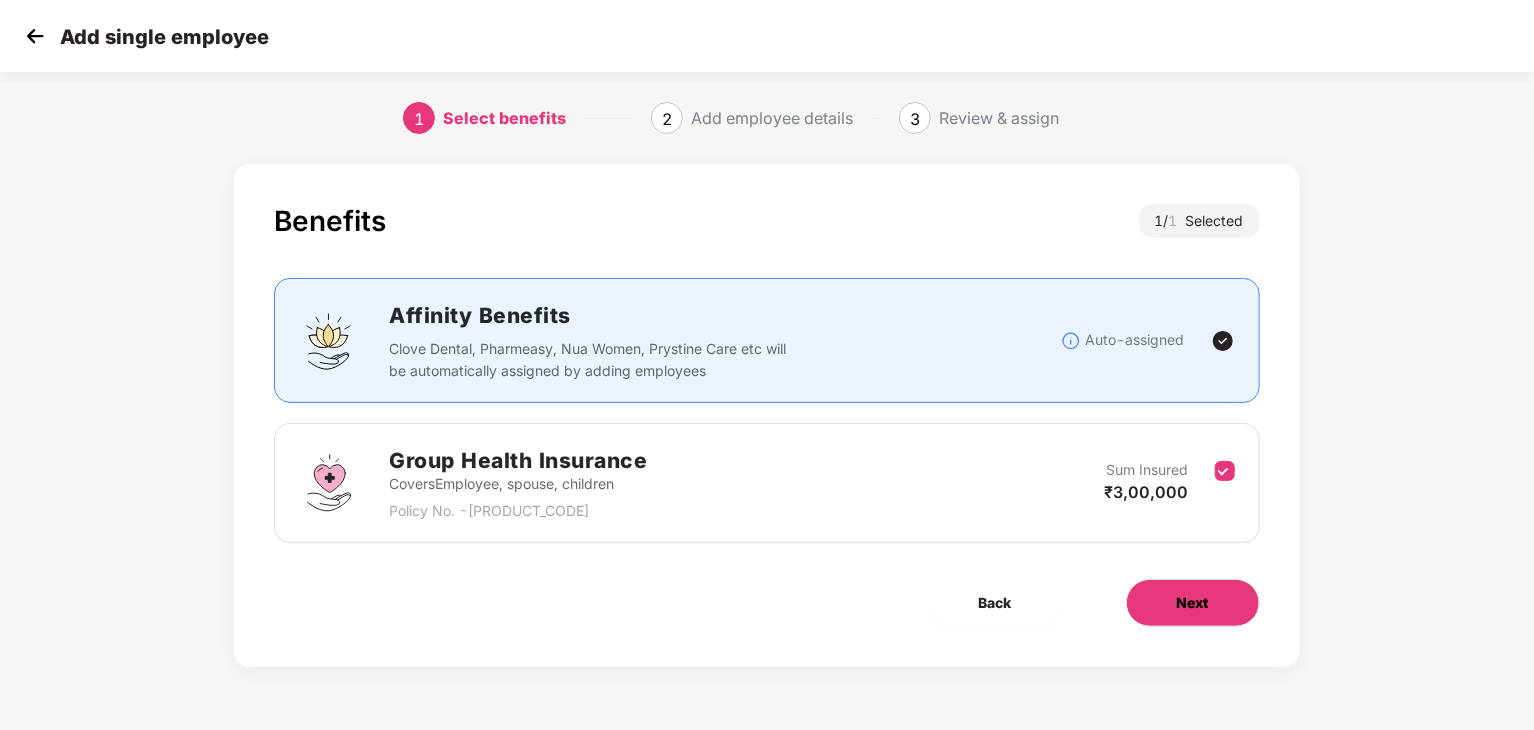 click on "Next" at bounding box center (1193, 603) 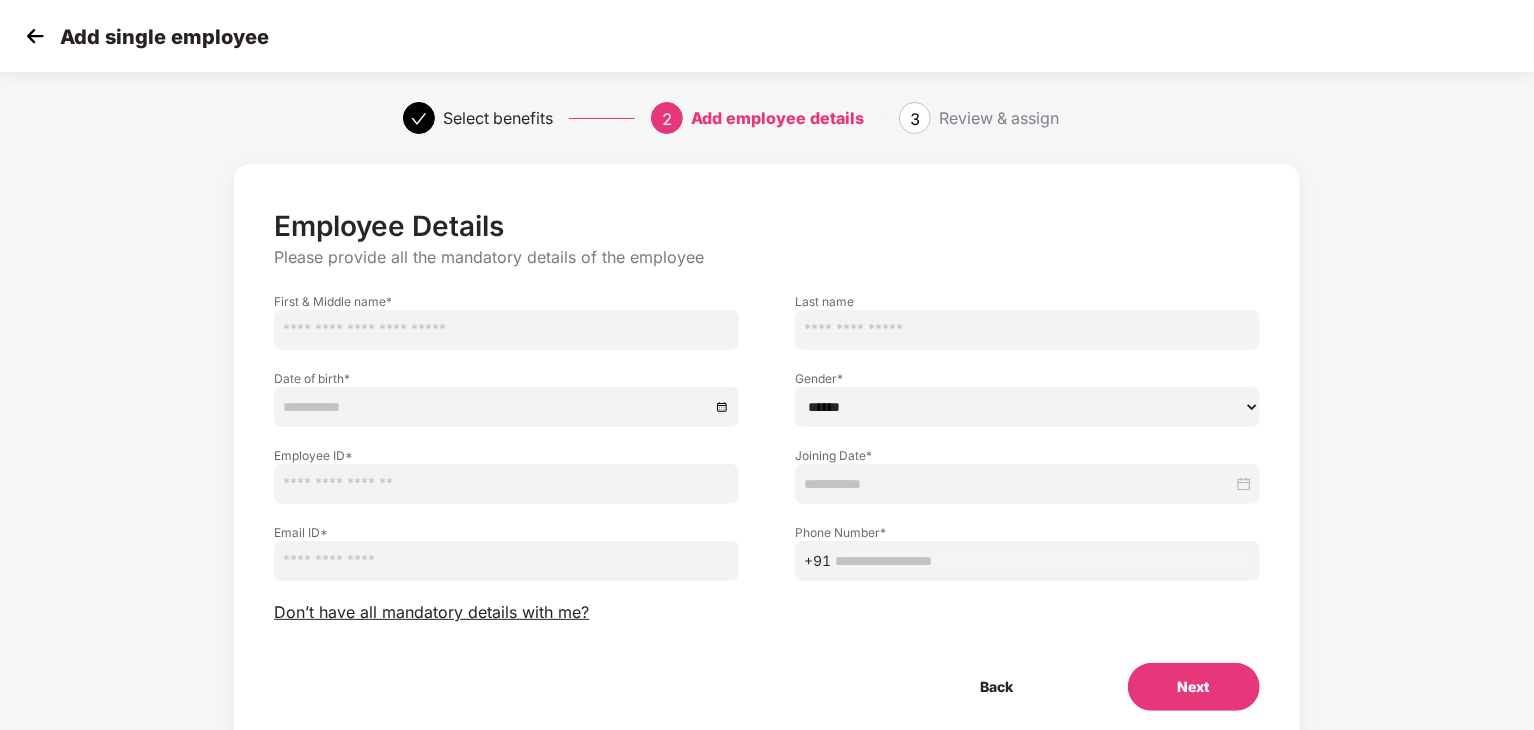 click at bounding box center [506, 330] 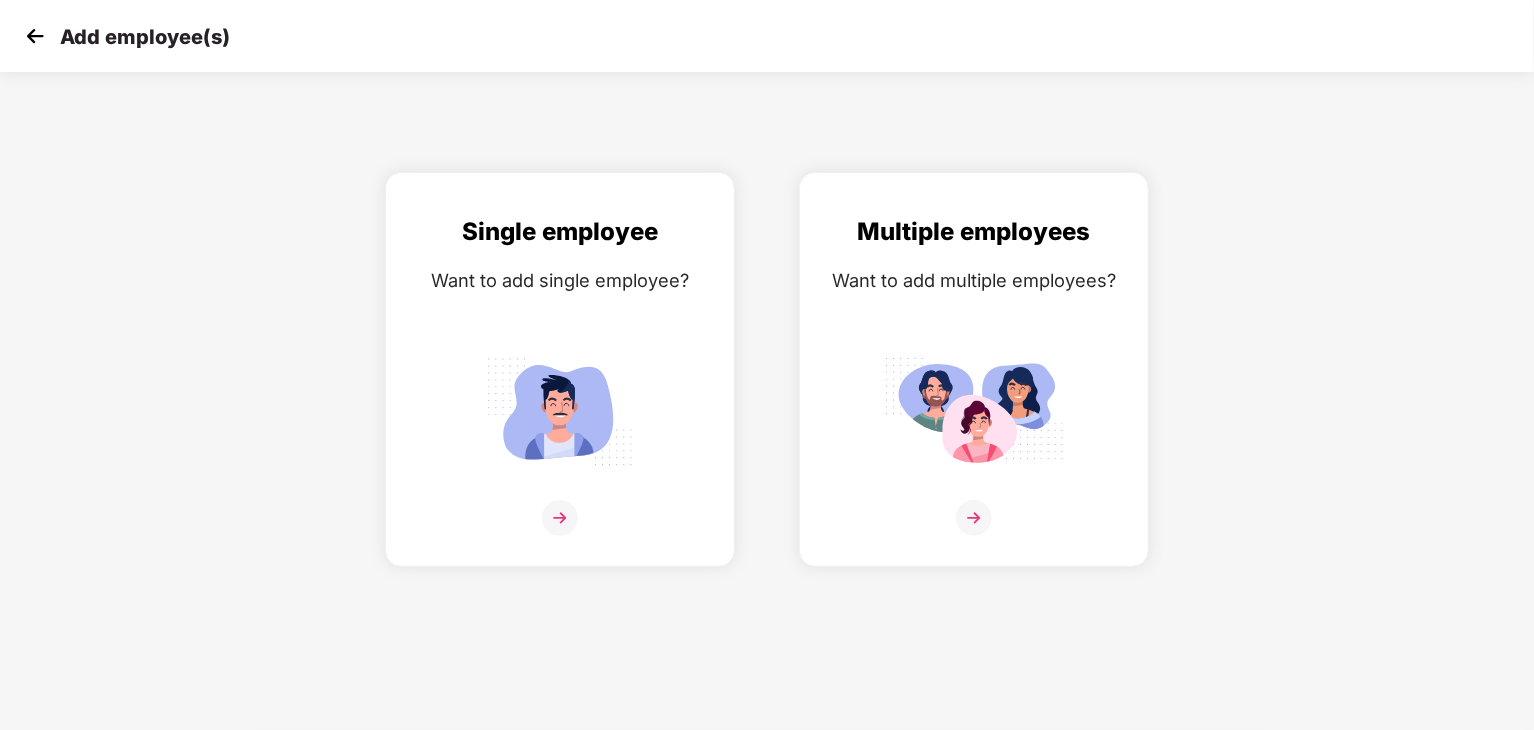 click at bounding box center (35, 36) 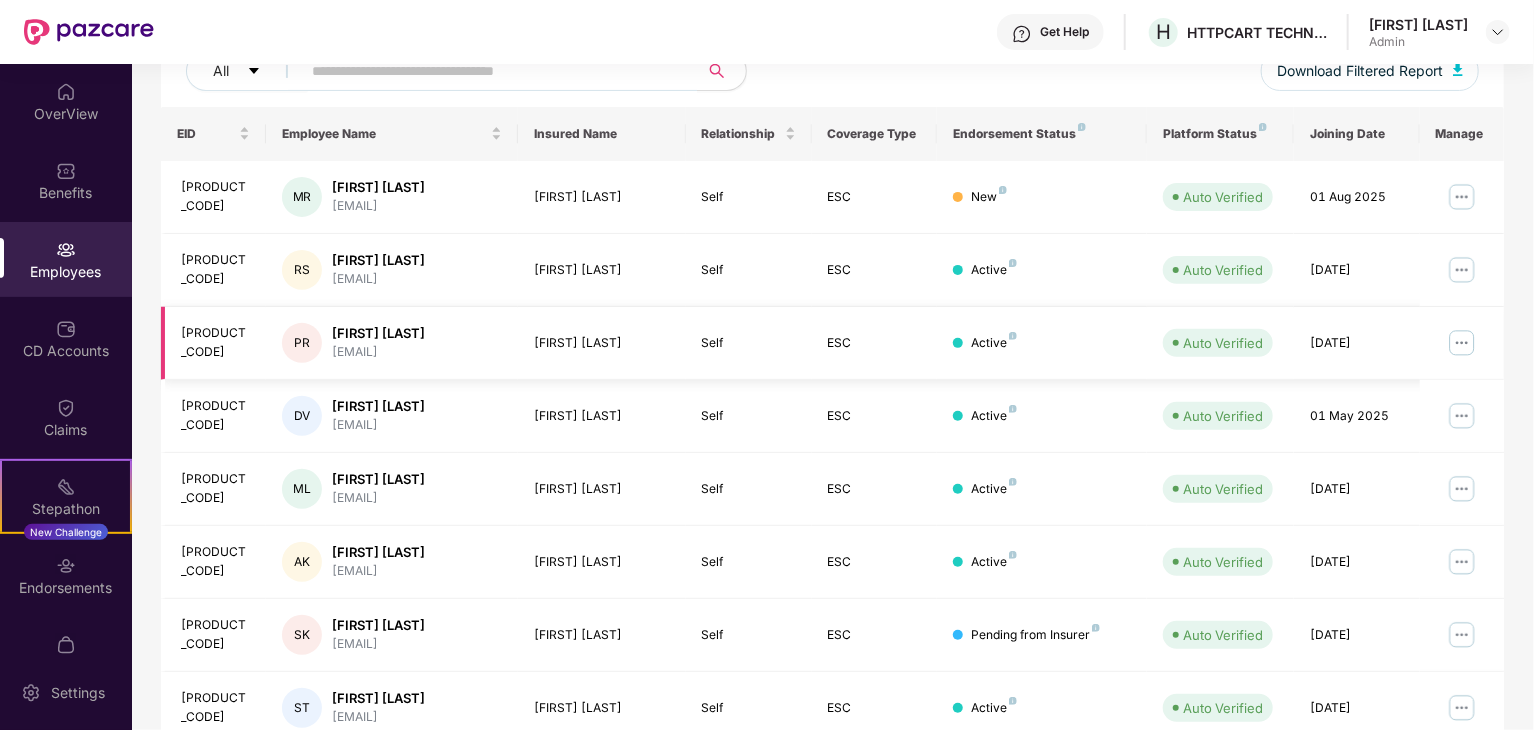 scroll, scrollTop: 0, scrollLeft: 0, axis: both 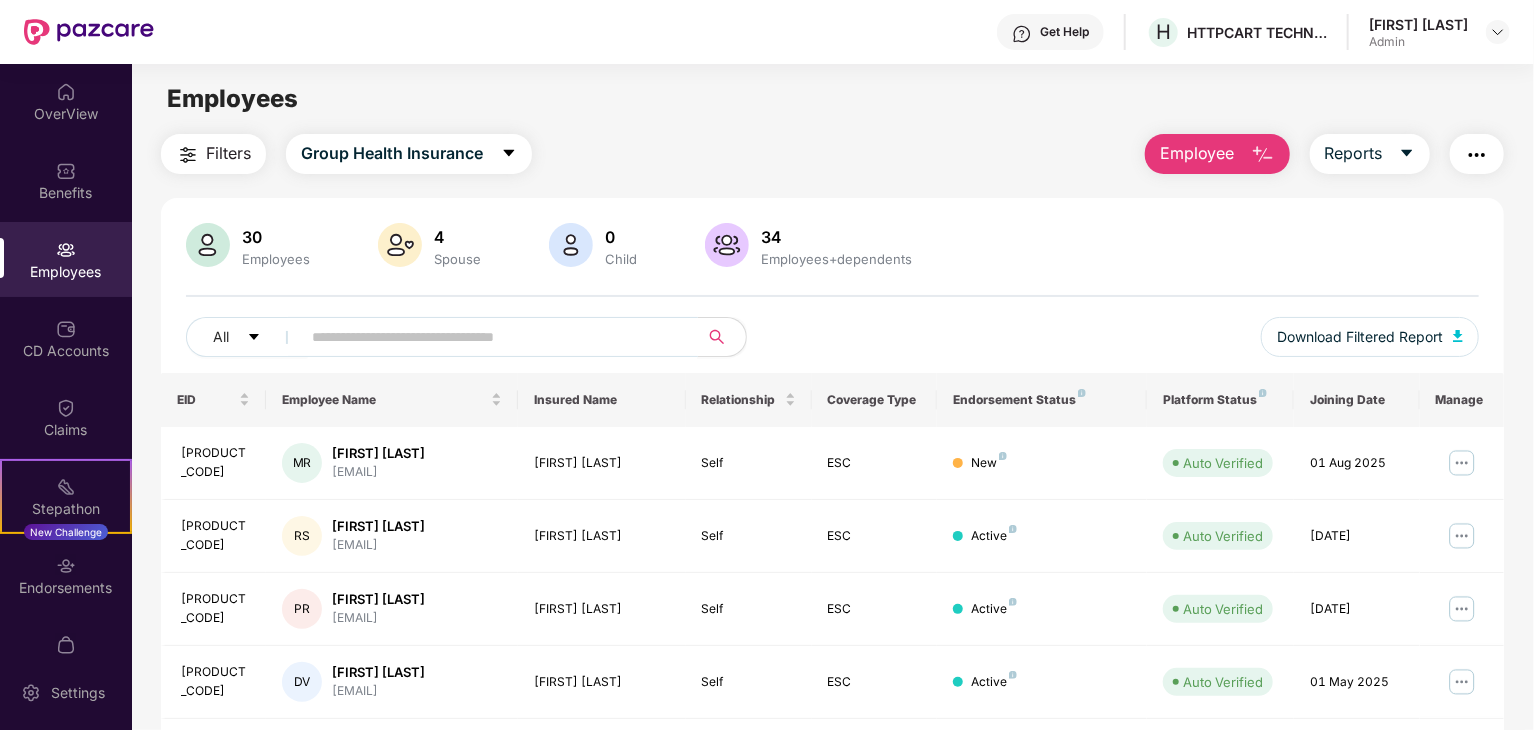 click at bounding box center (491, 337) 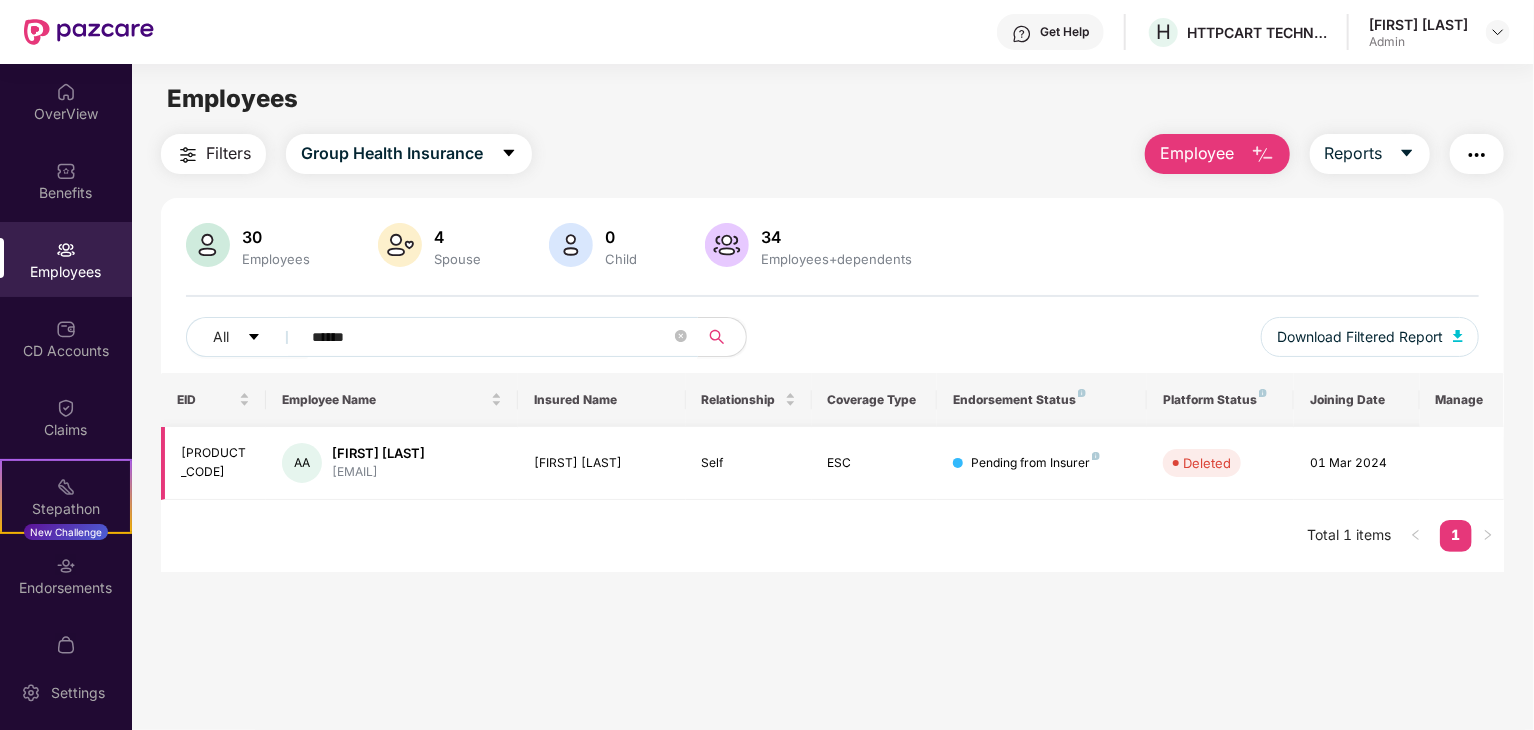 type on "******" 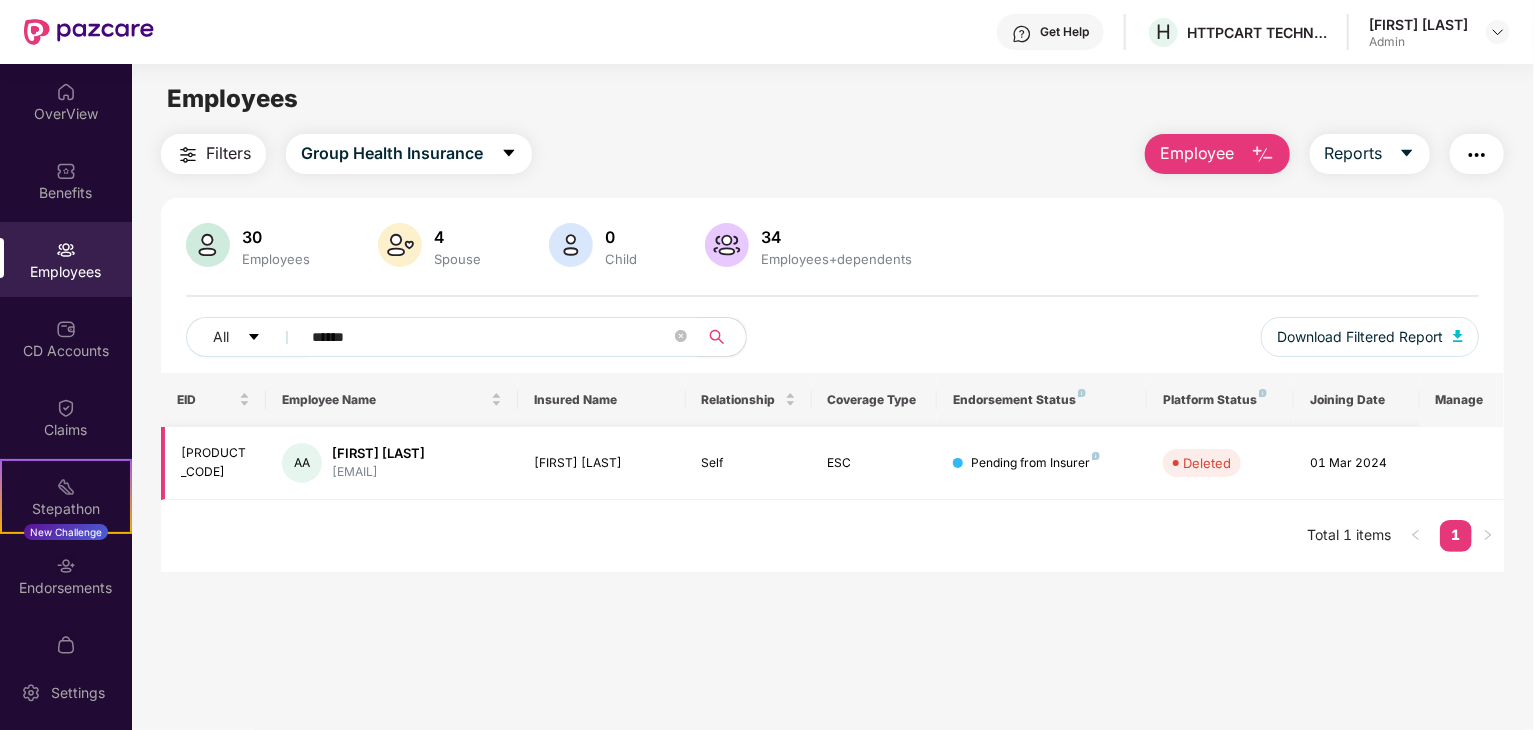 click on "[PRODUCT_CODE]" at bounding box center (215, 463) 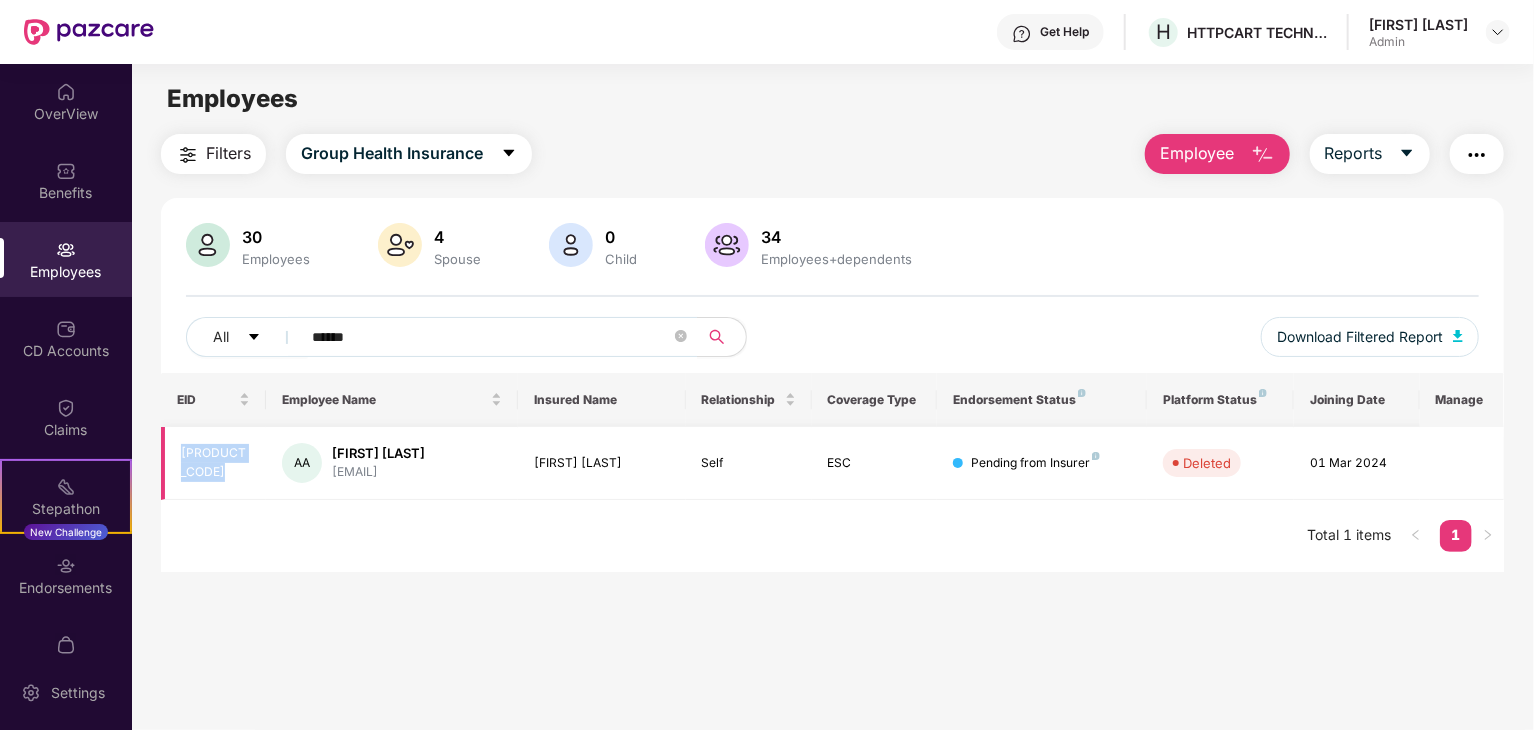 drag, startPoint x: 229, startPoint y: 471, endPoint x: 180, endPoint y: 448, distance: 54.129475 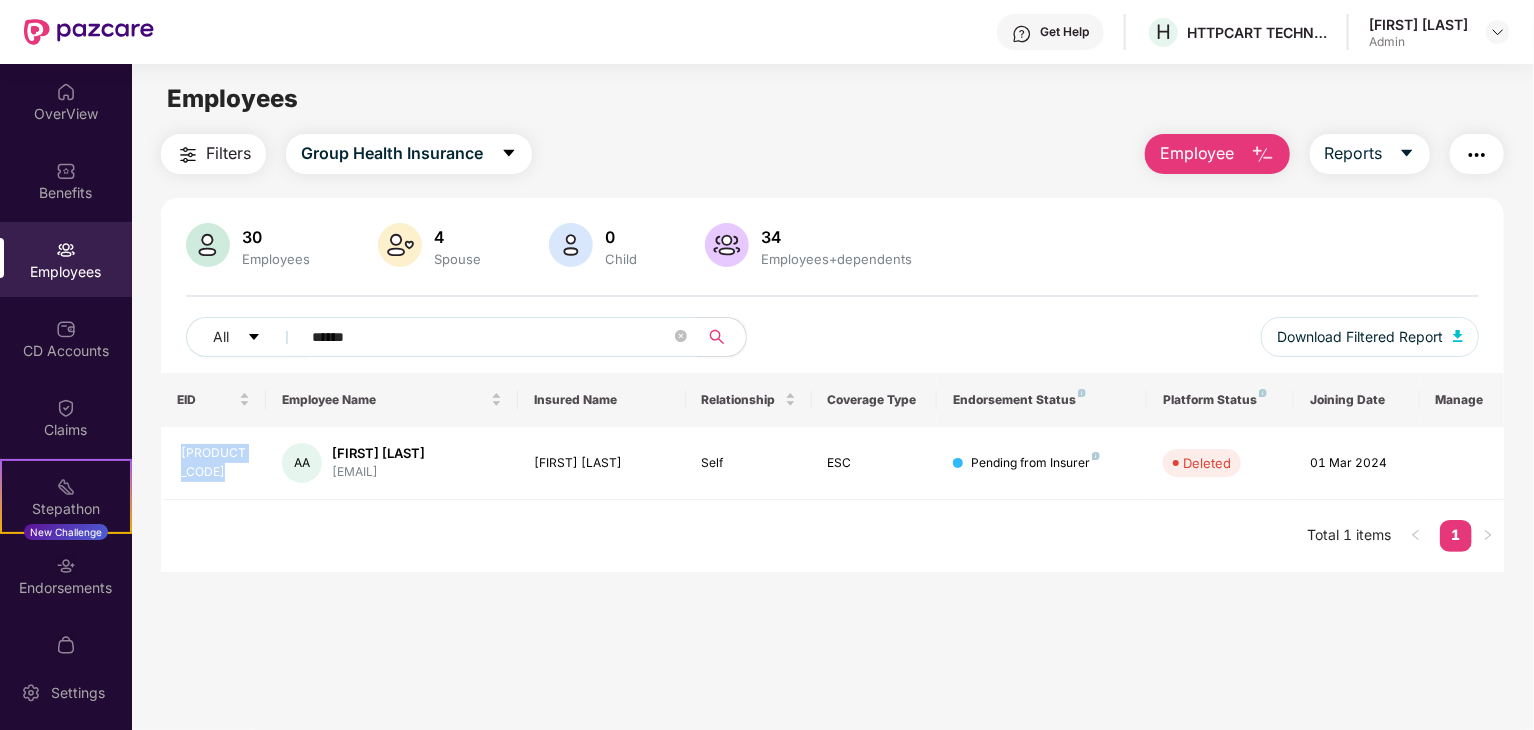 click on "Employee" at bounding box center (1197, 153) 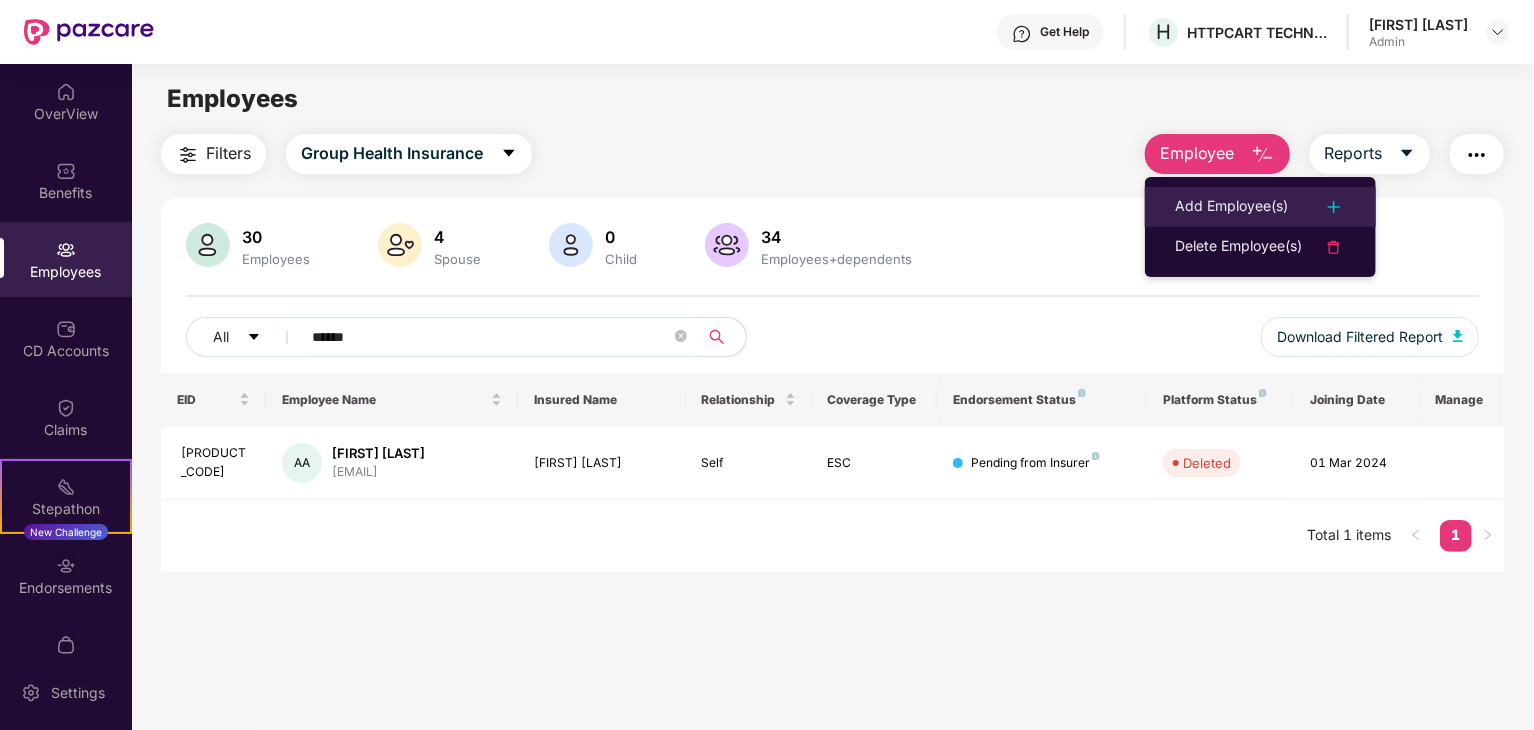 click on "Add Employee(s)" at bounding box center [1260, 207] 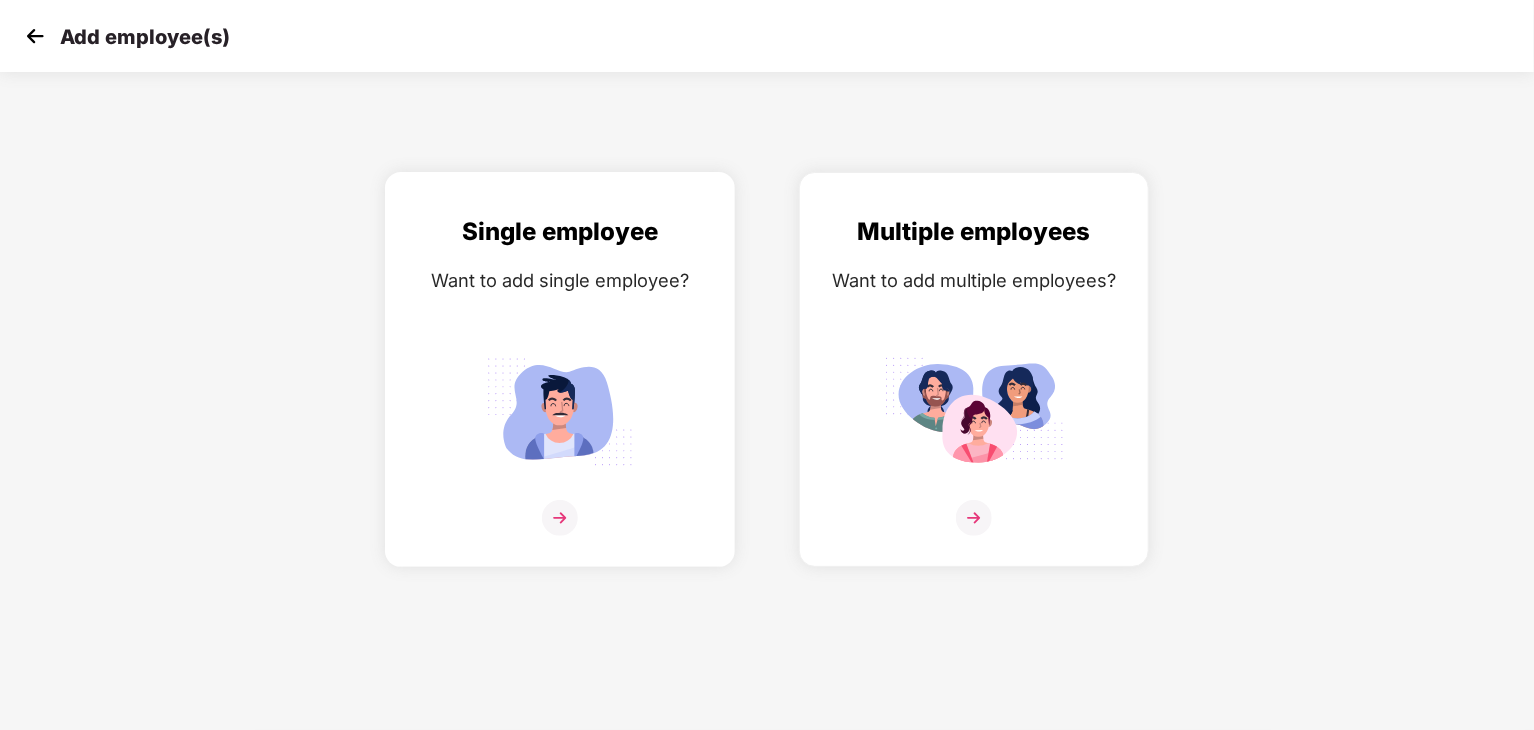 click on "Single employee Want to add single employee?" at bounding box center (560, 387) 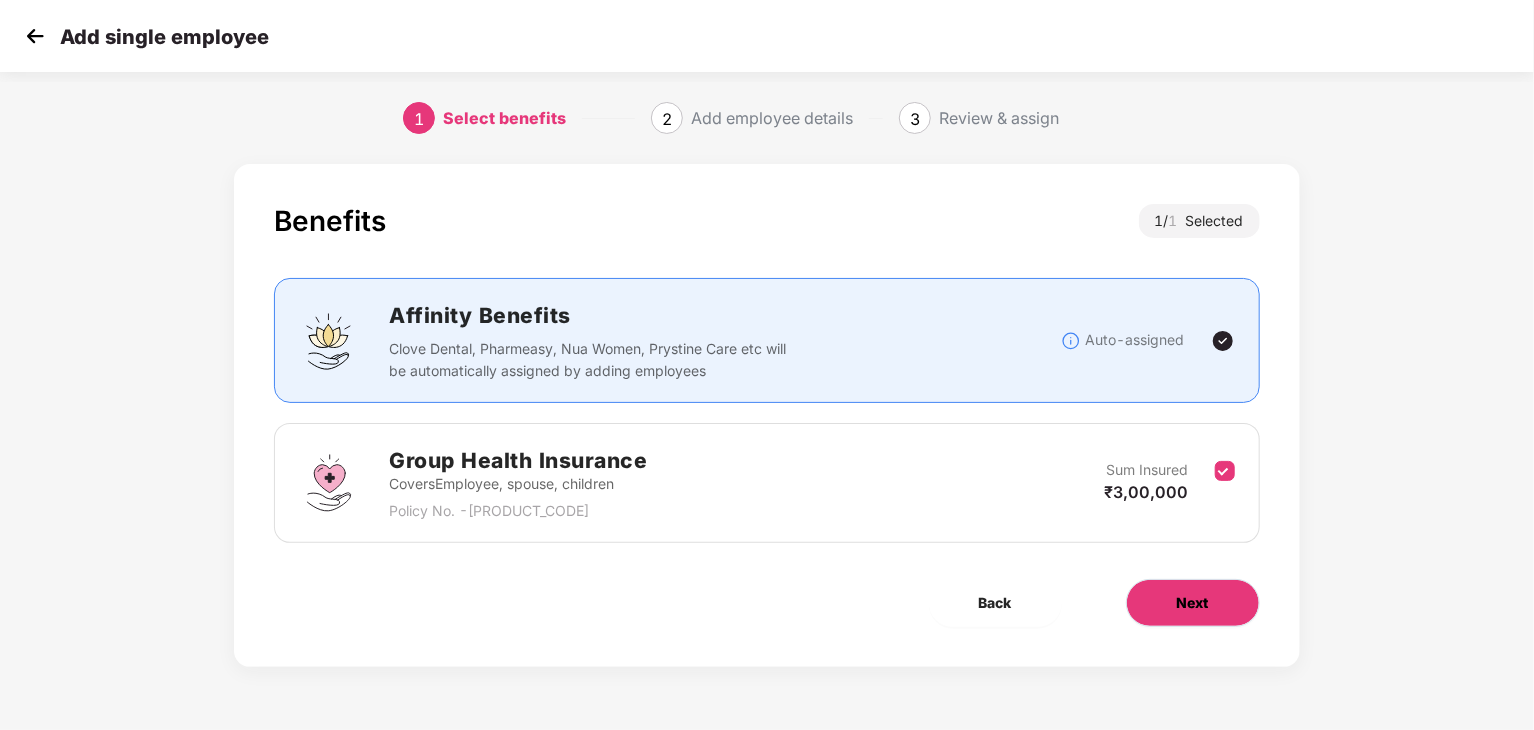 click on "Next" at bounding box center [1193, 603] 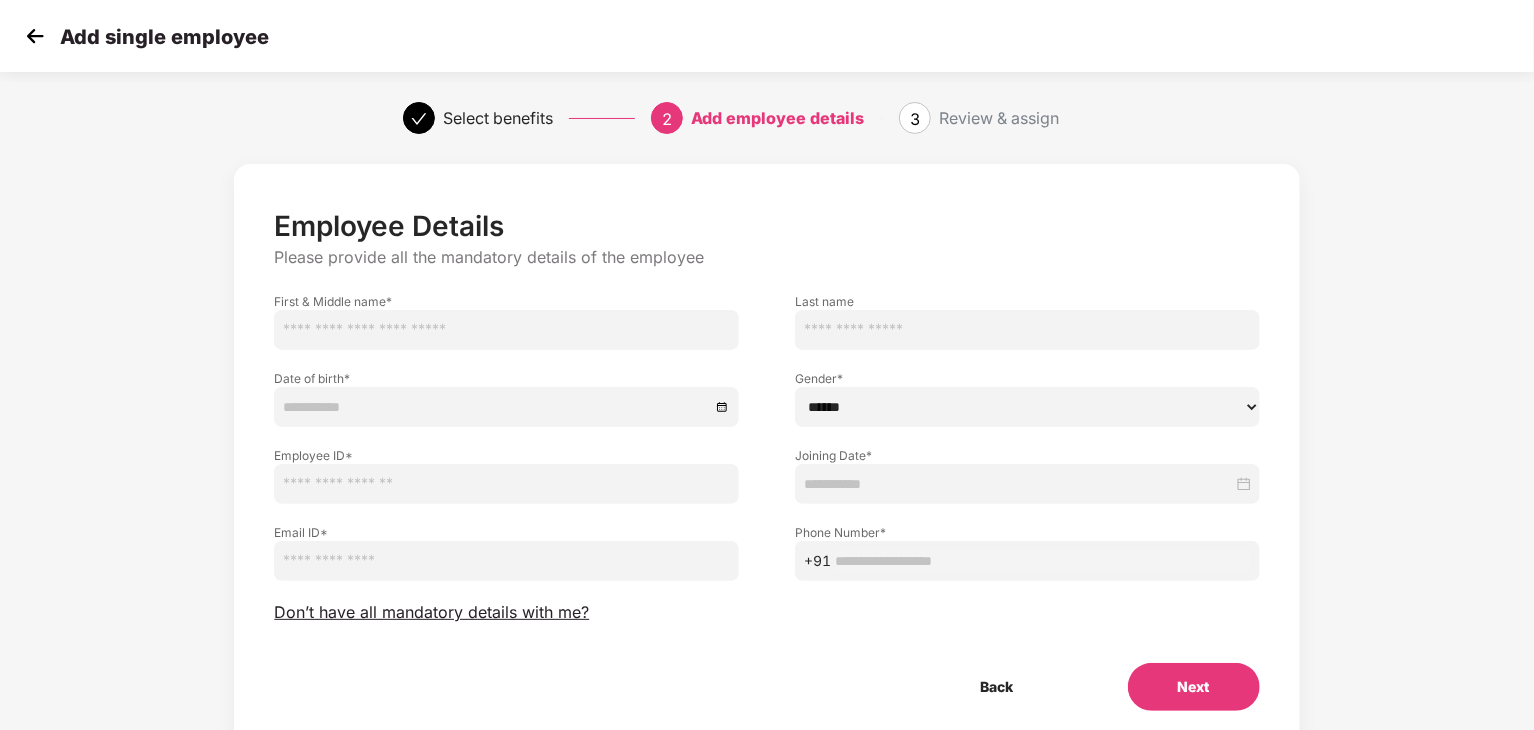 click at bounding box center (506, 330) 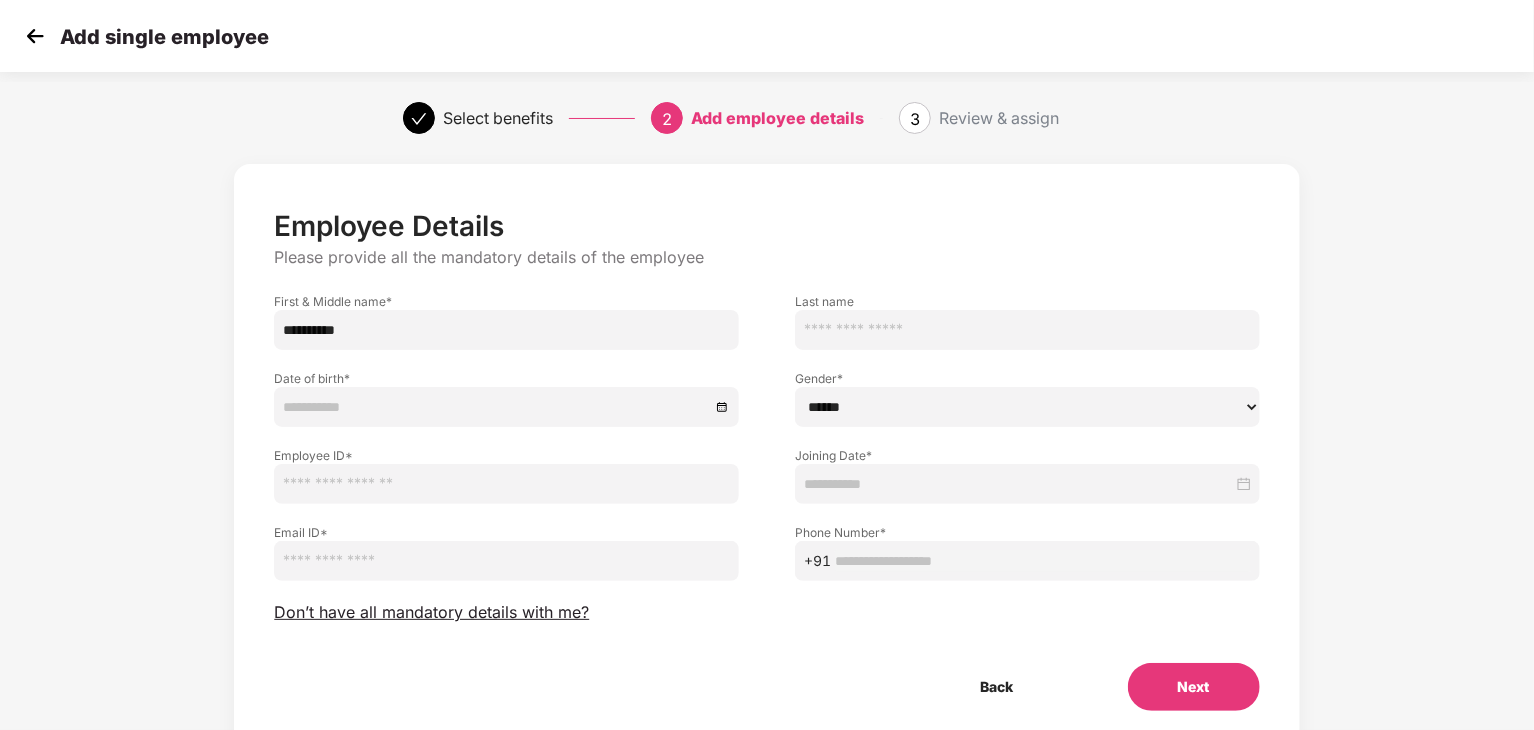 type on "*********" 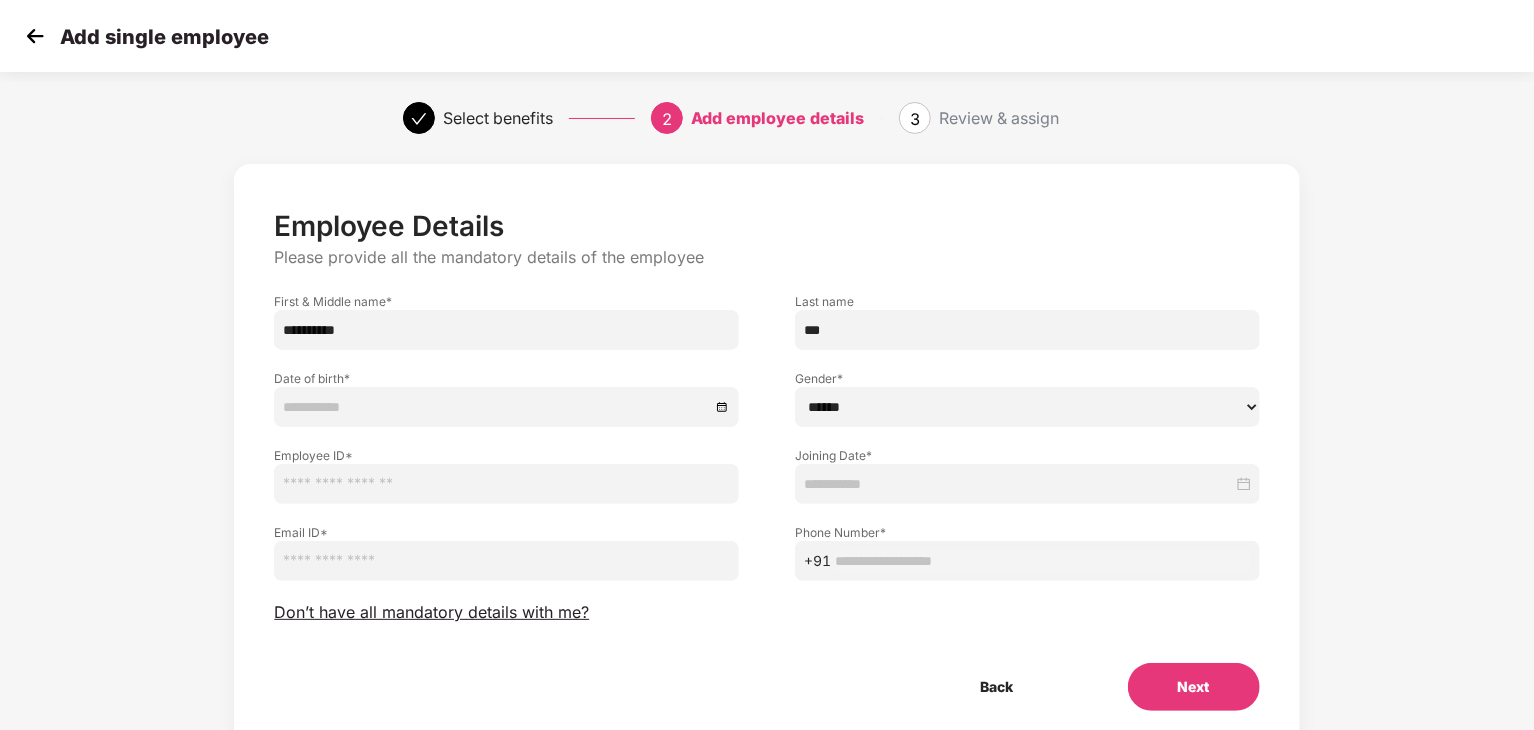 type on "***" 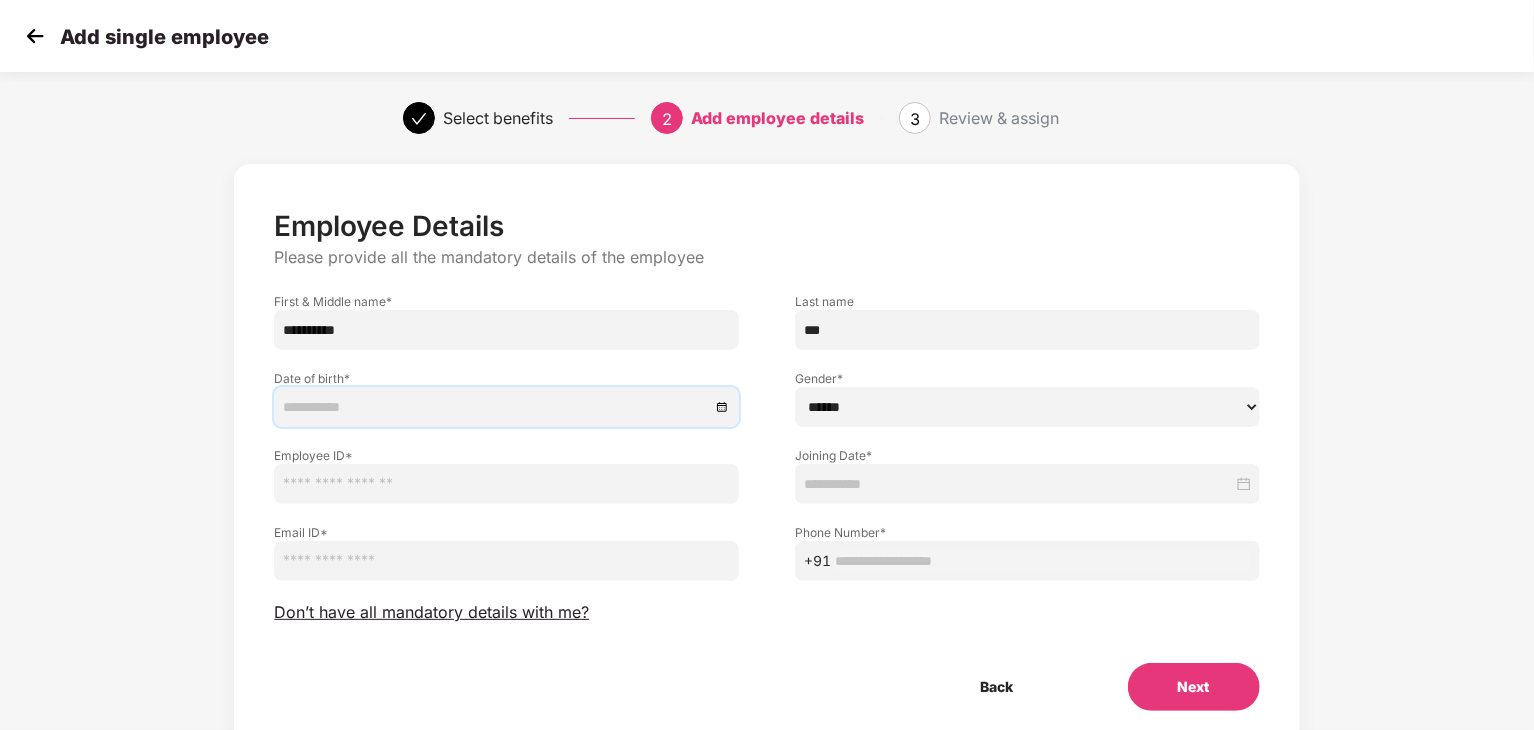 click at bounding box center [506, 407] 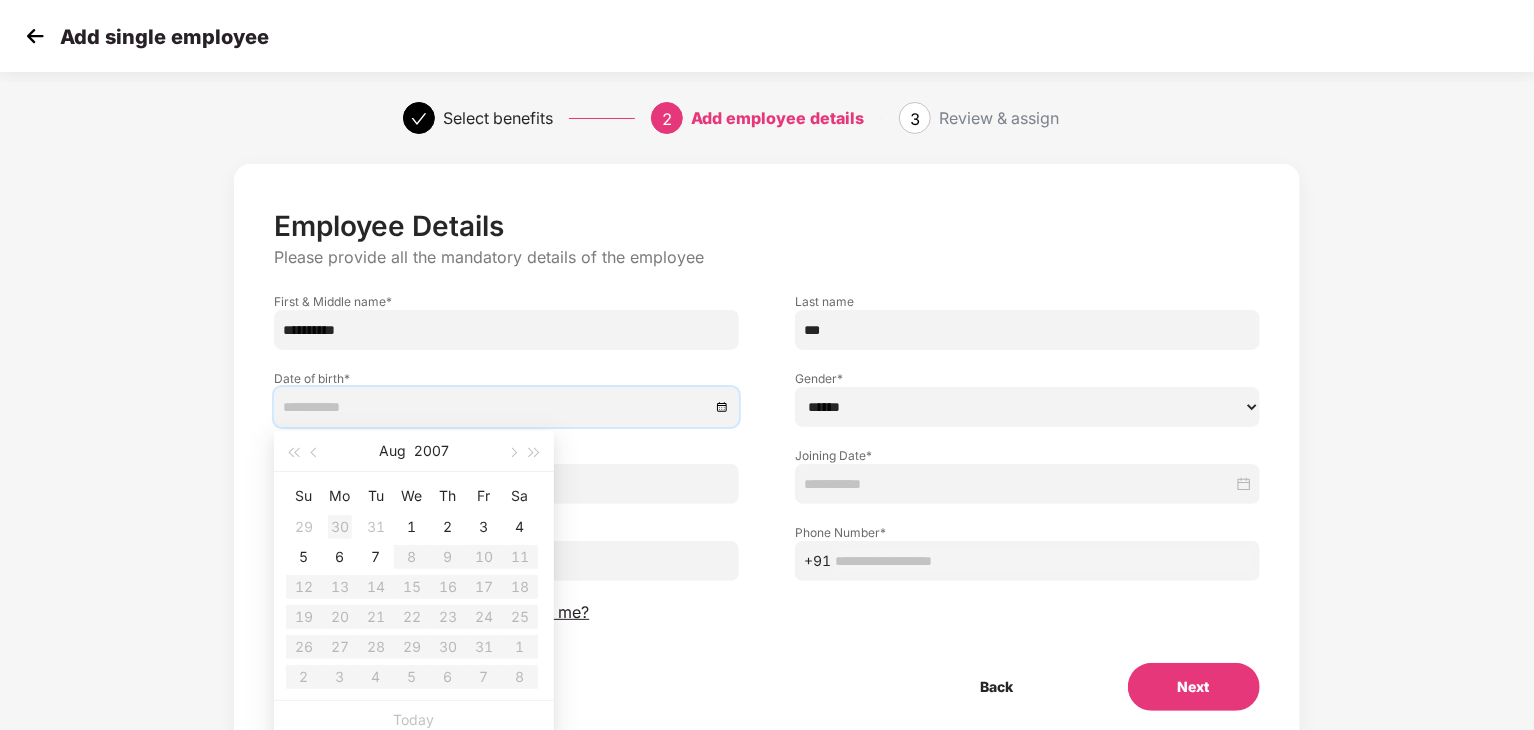 type on "**********" 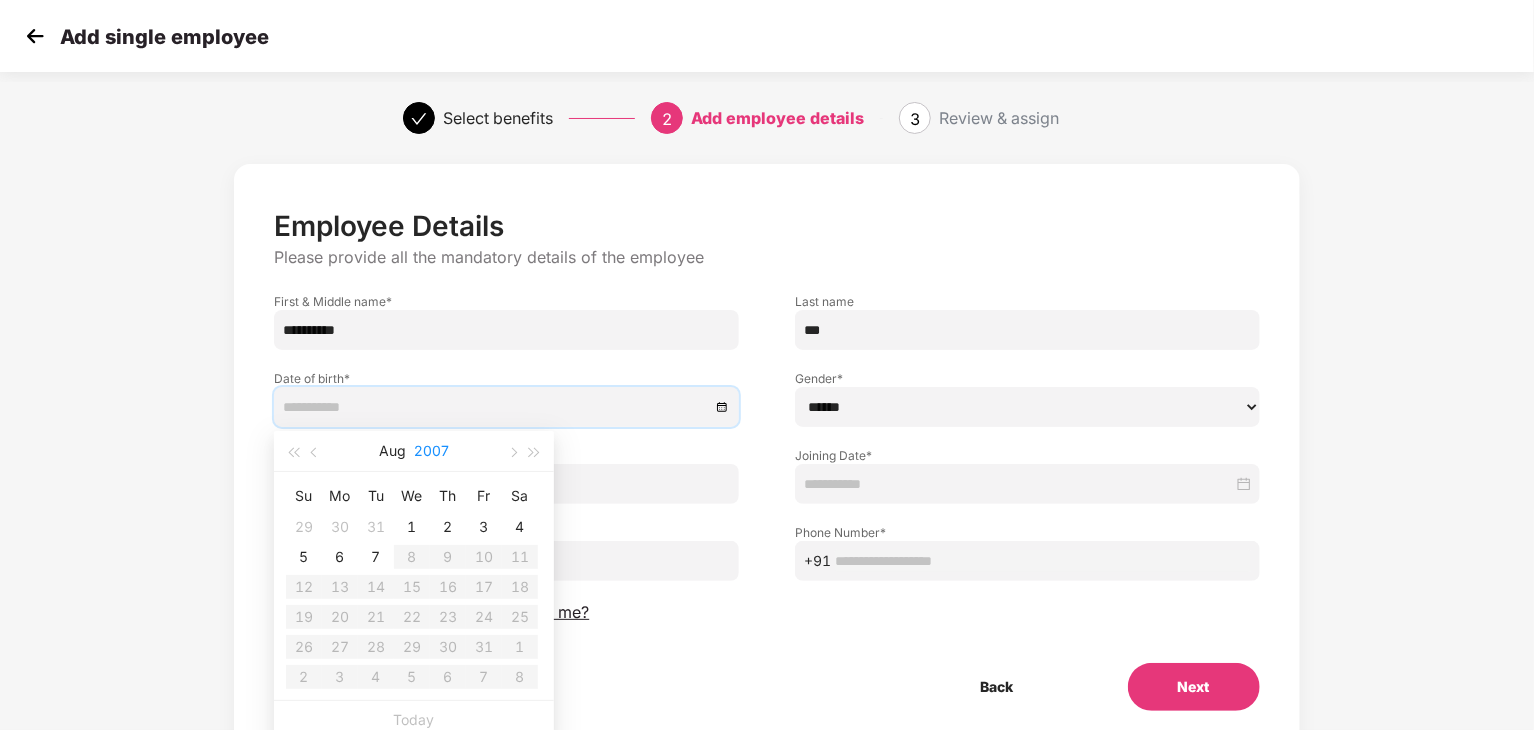 click on "2007" at bounding box center [431, 451] 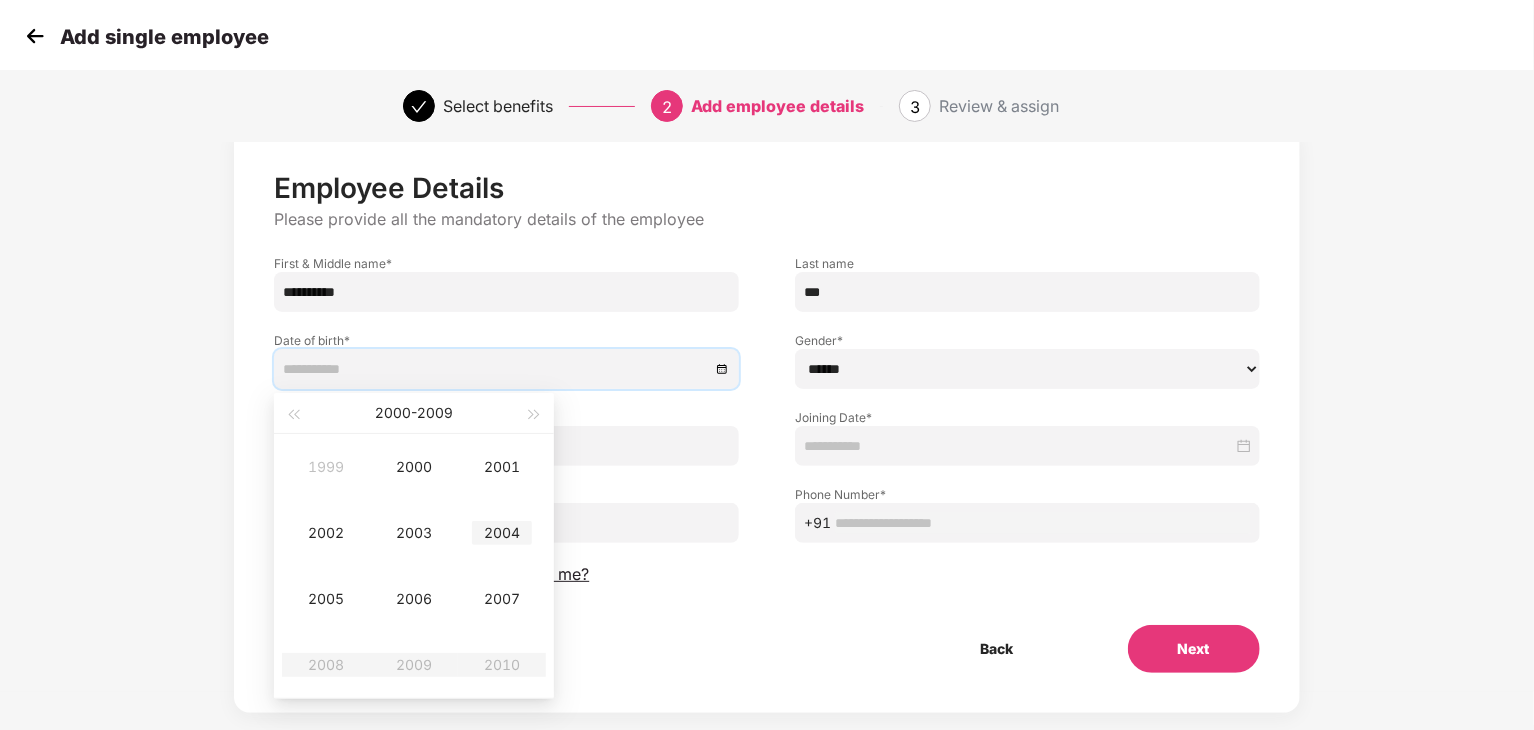 scroll, scrollTop: 12, scrollLeft: 0, axis: vertical 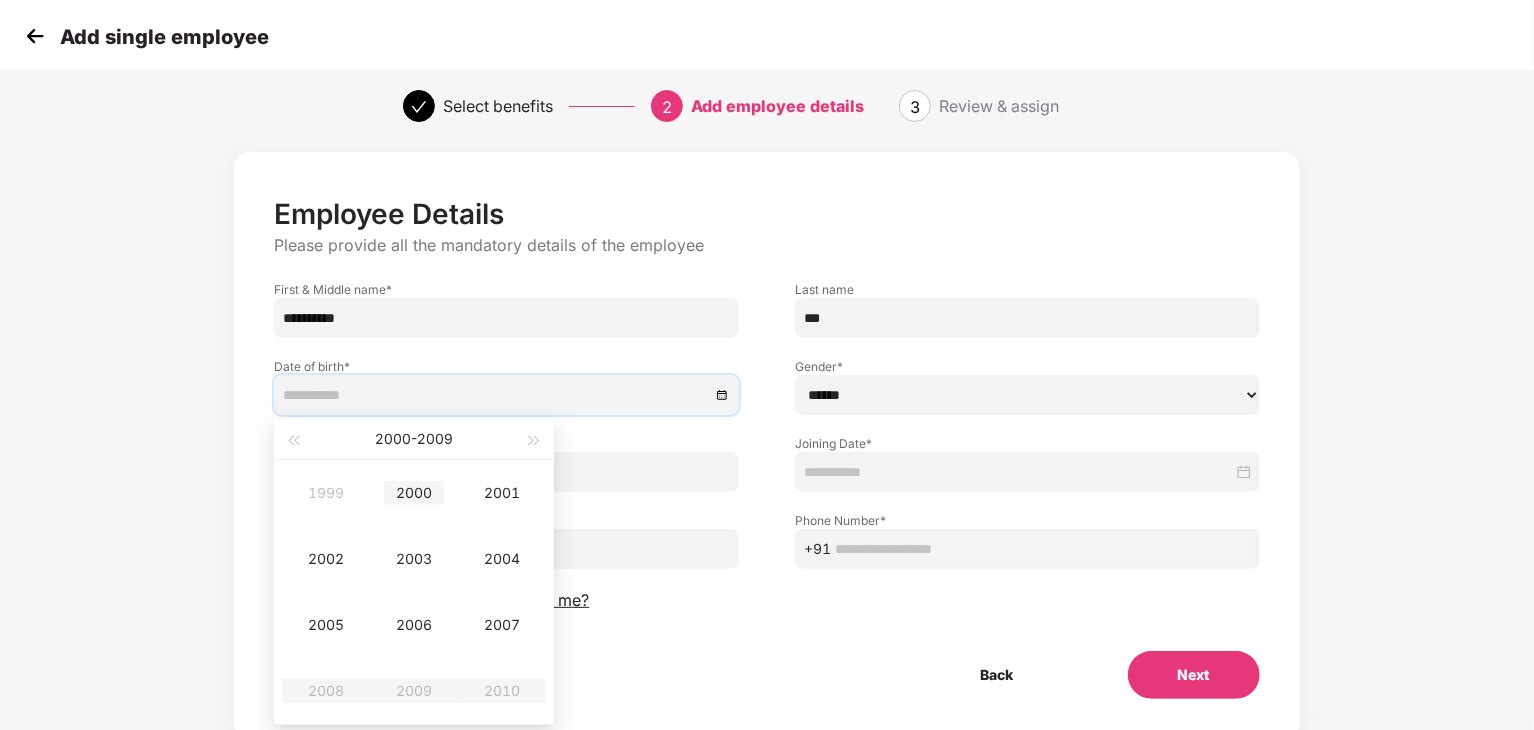 type on "**********" 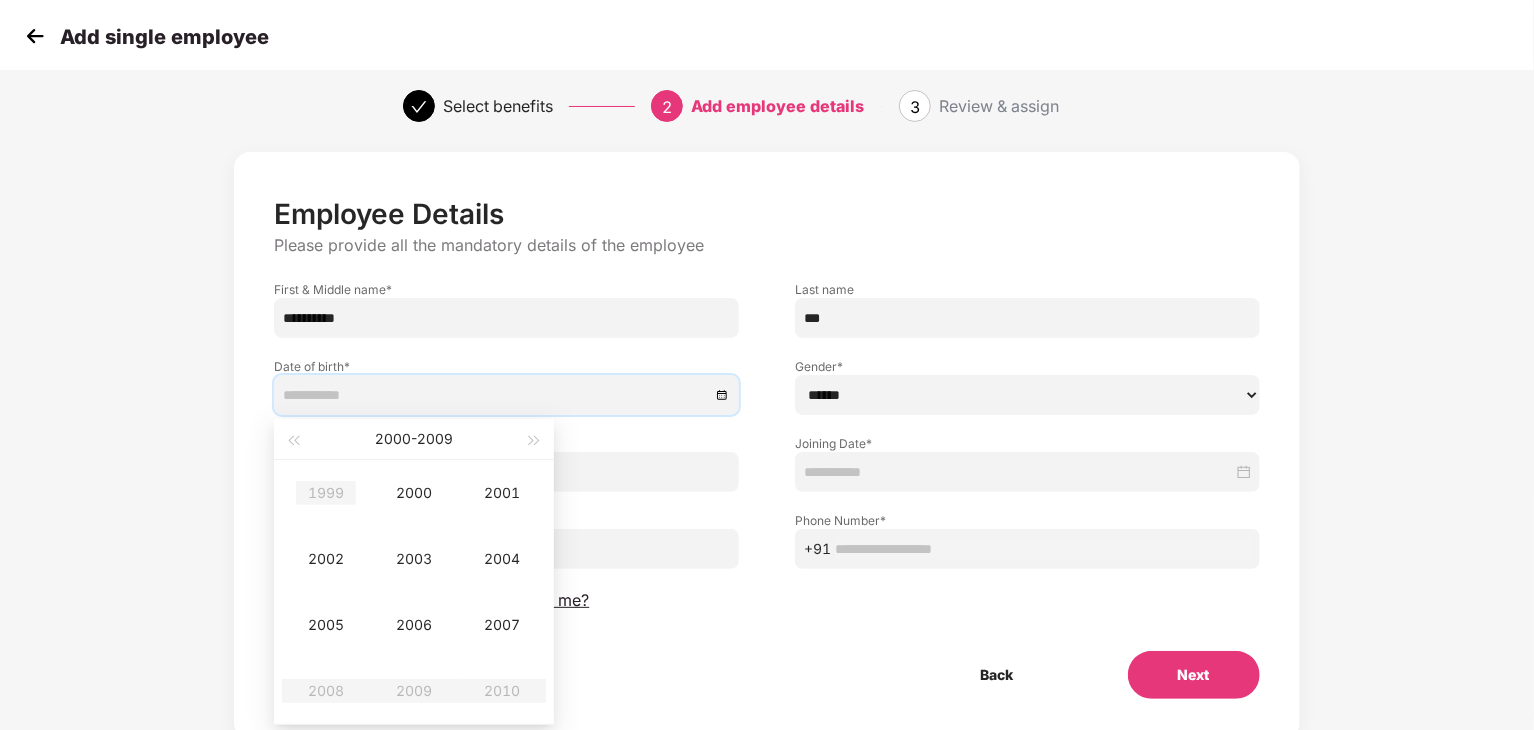type on "**********" 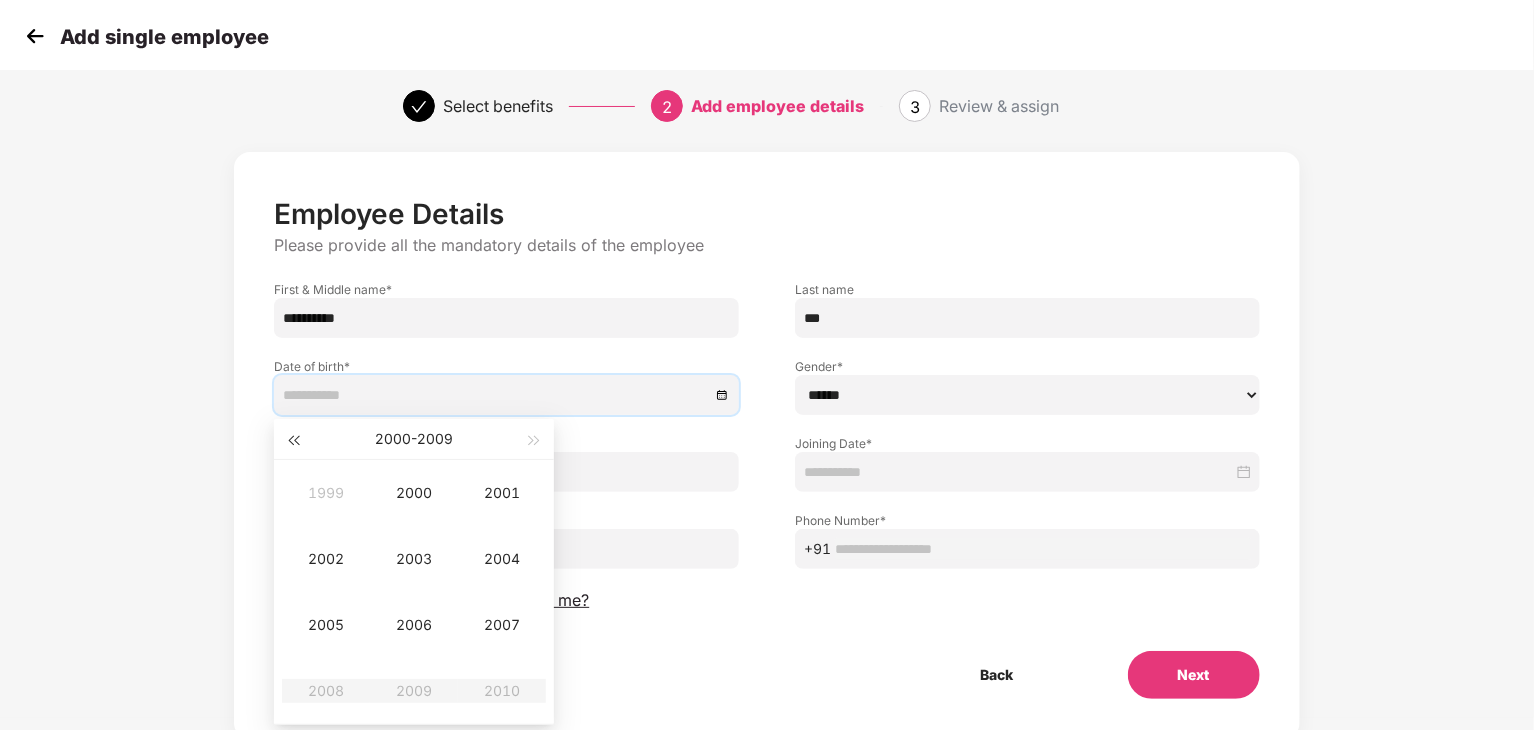 click at bounding box center [293, 439] 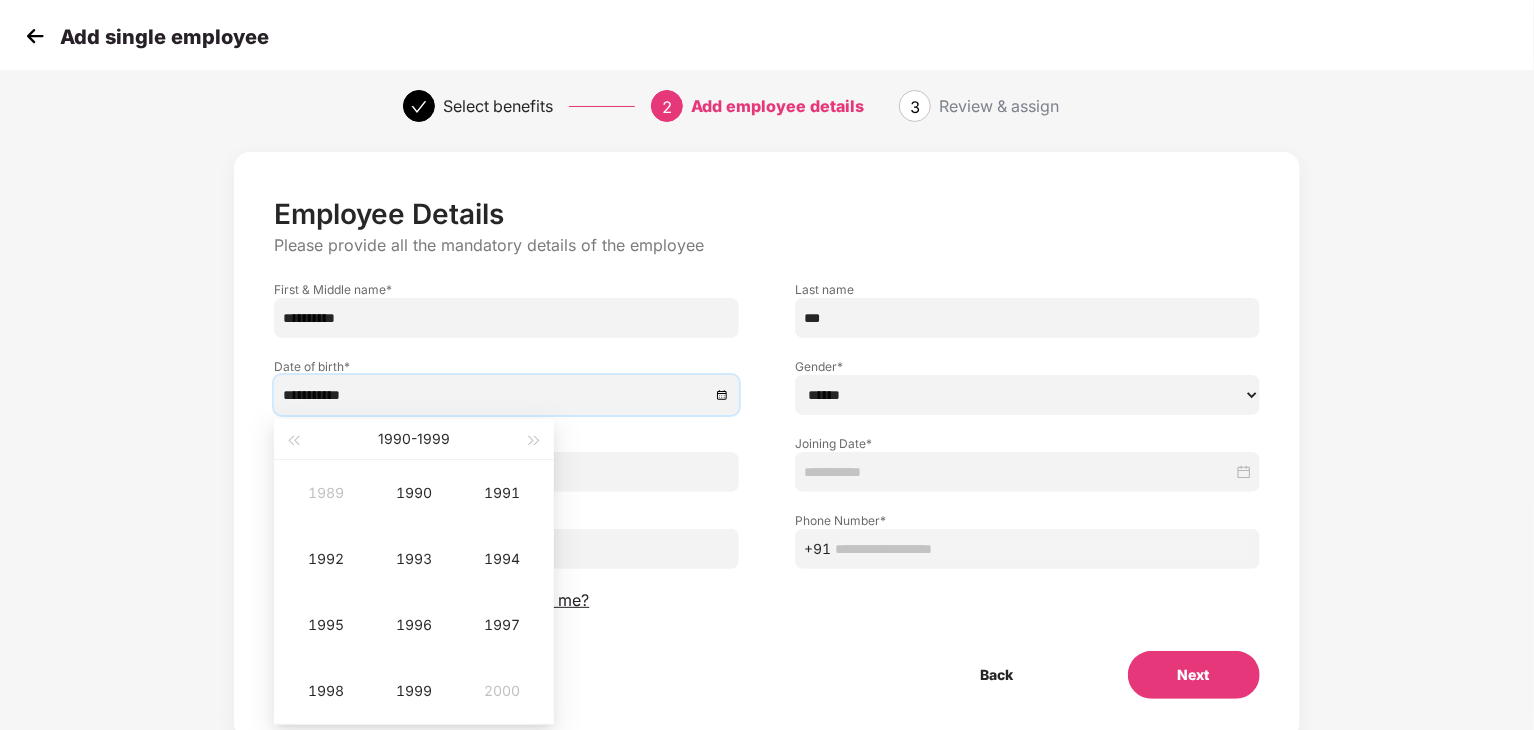 type on "**********" 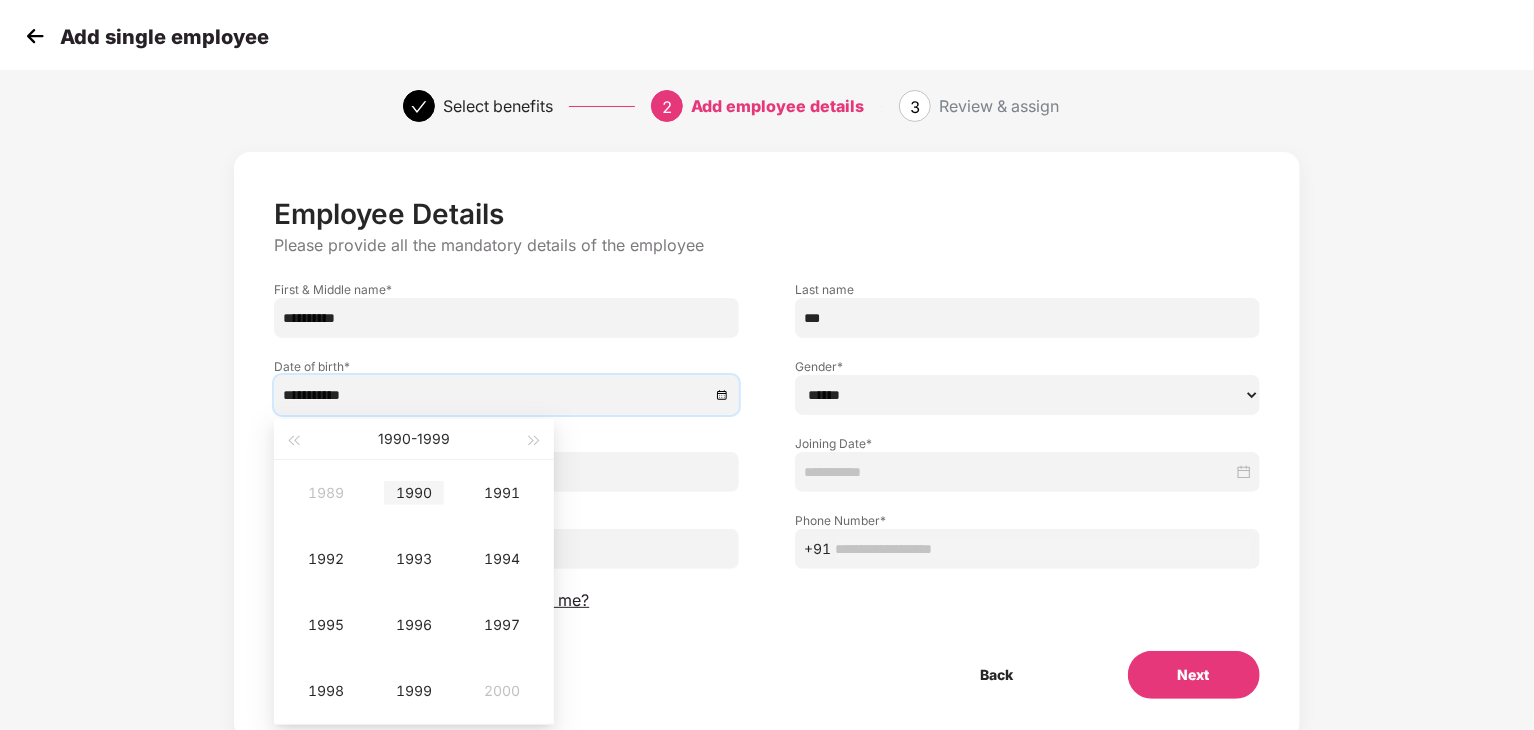 type on "**********" 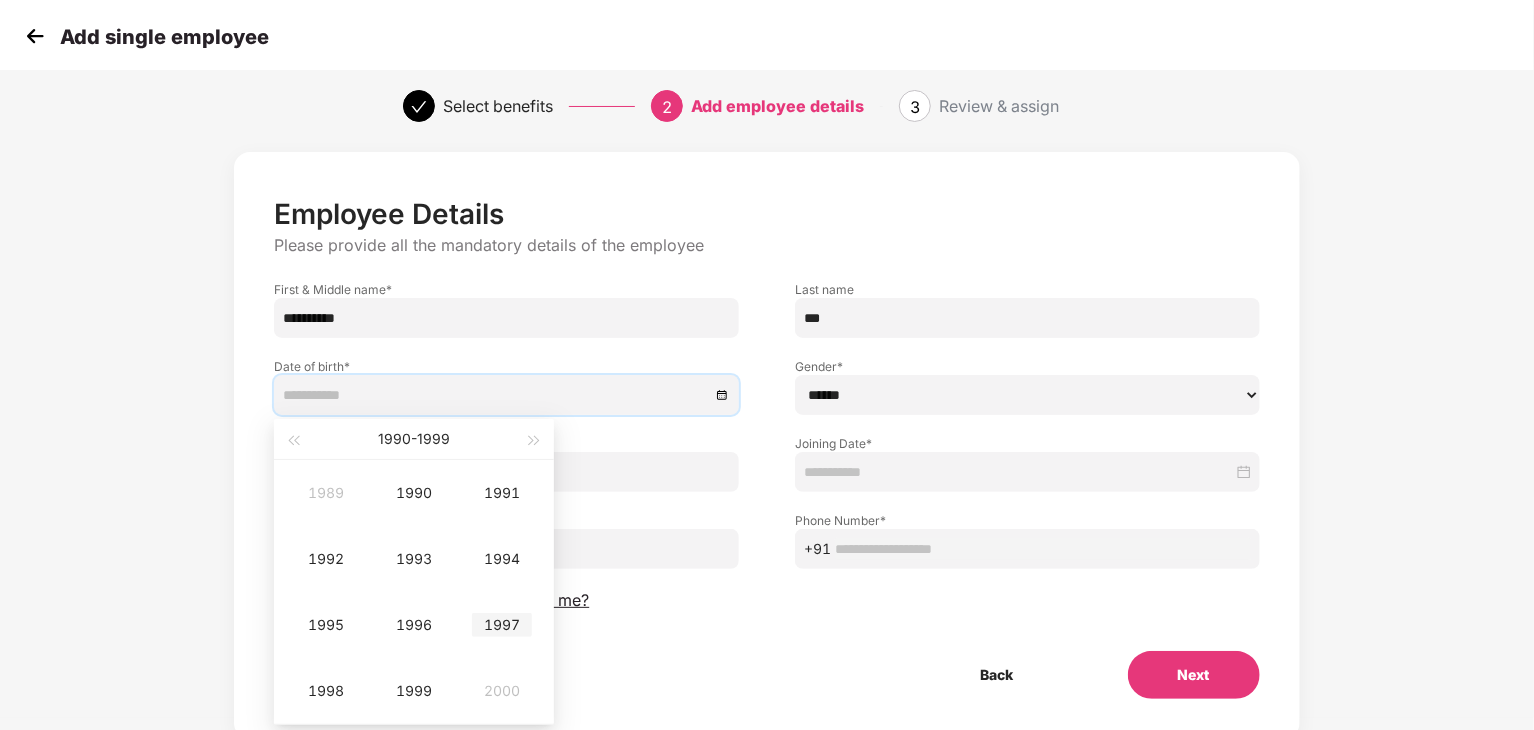 type on "**********" 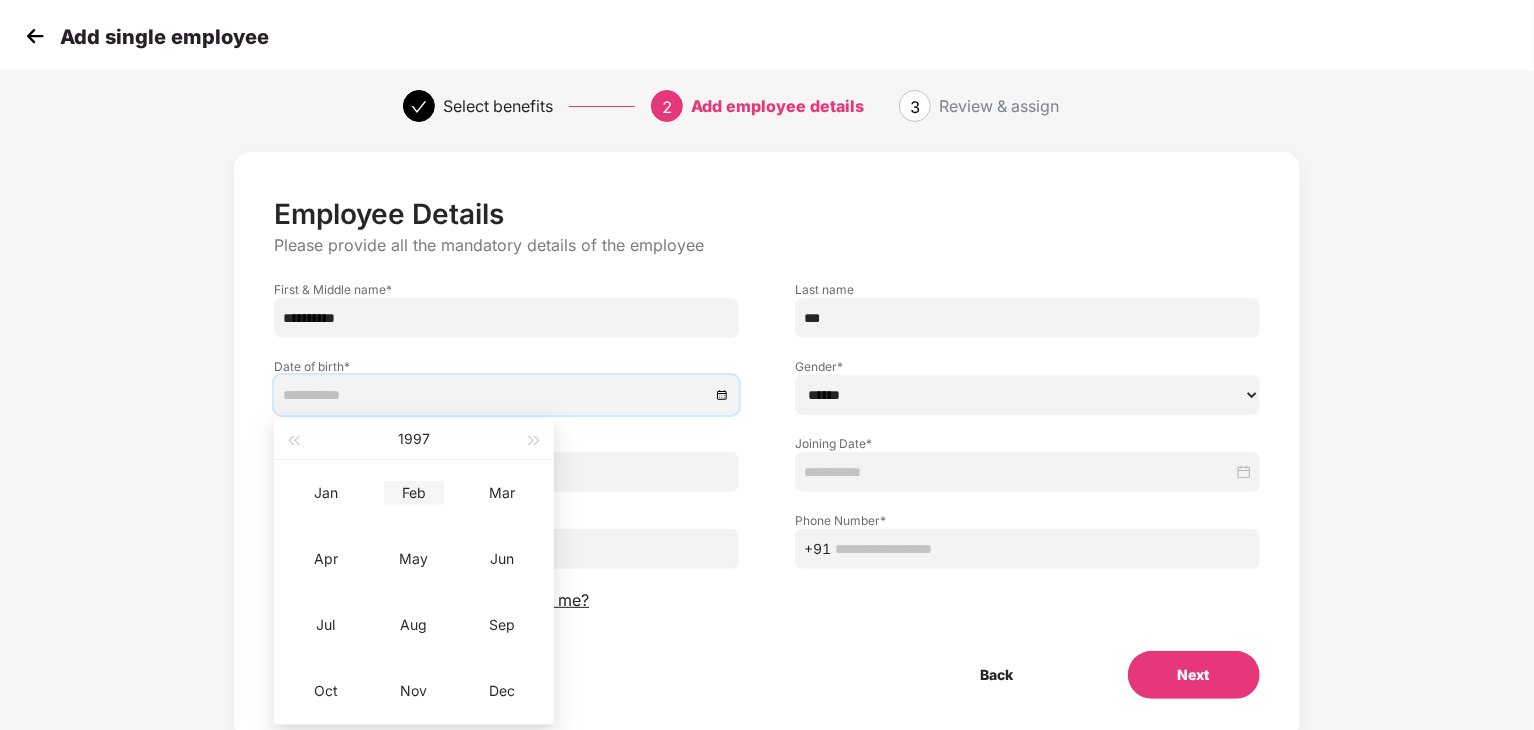 type on "**********" 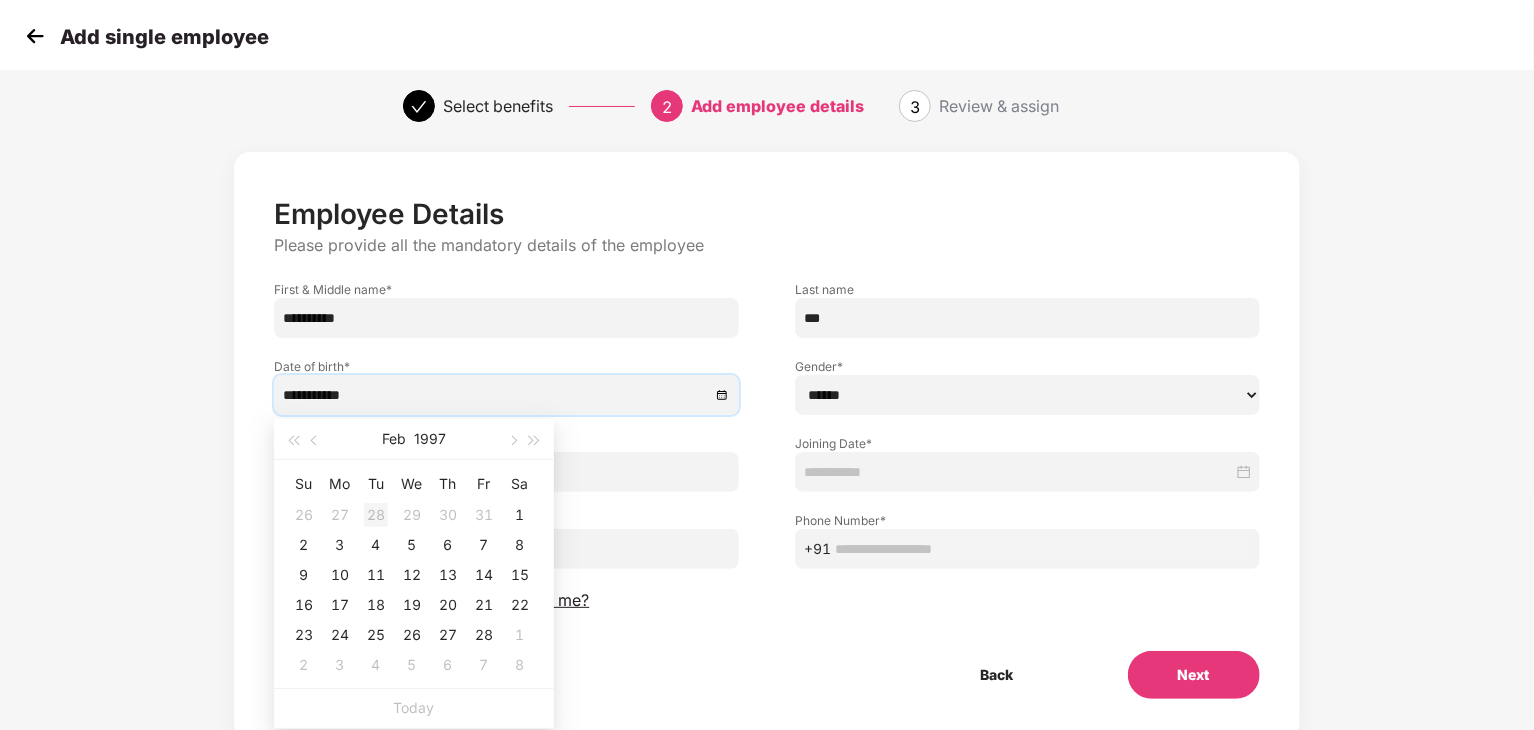 type on "**********" 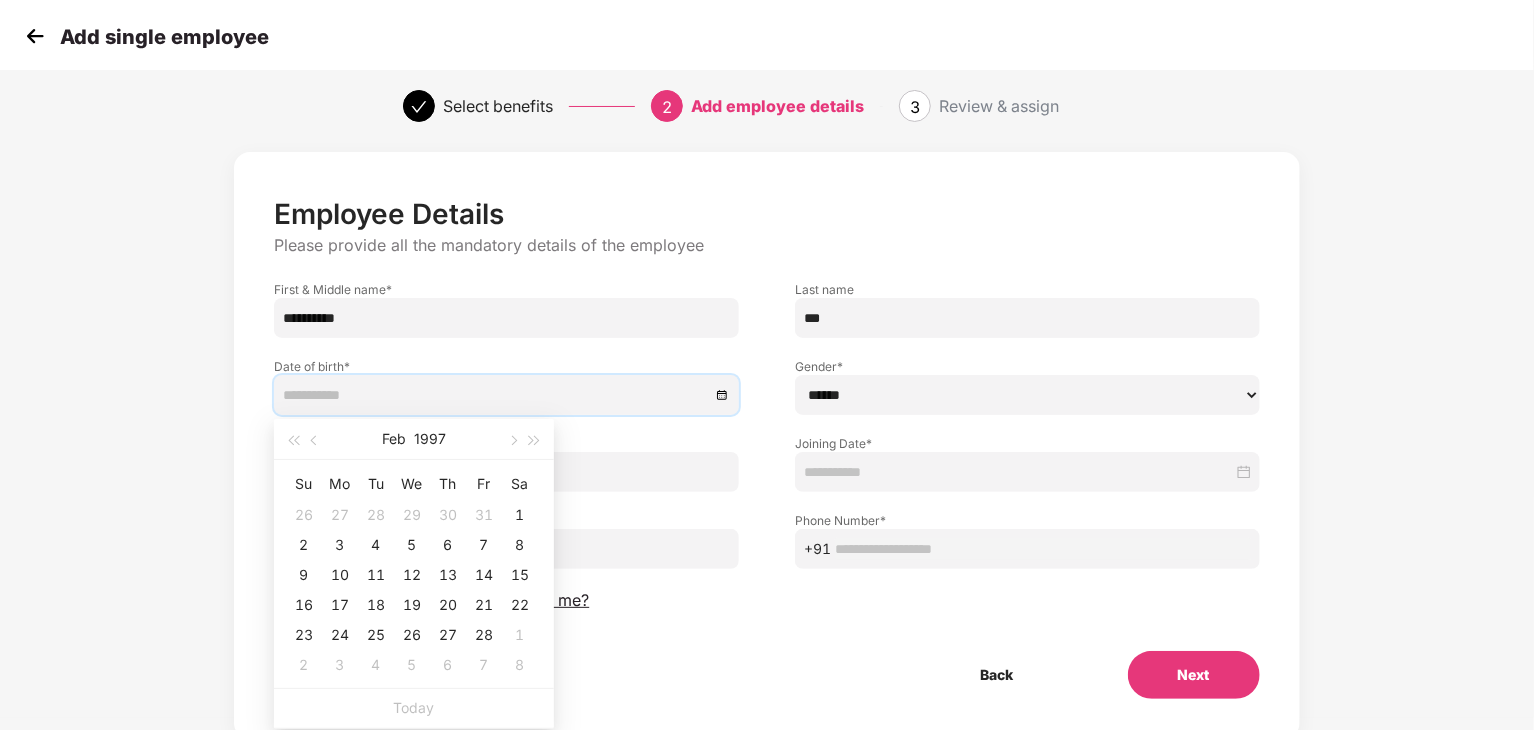 type on "**********" 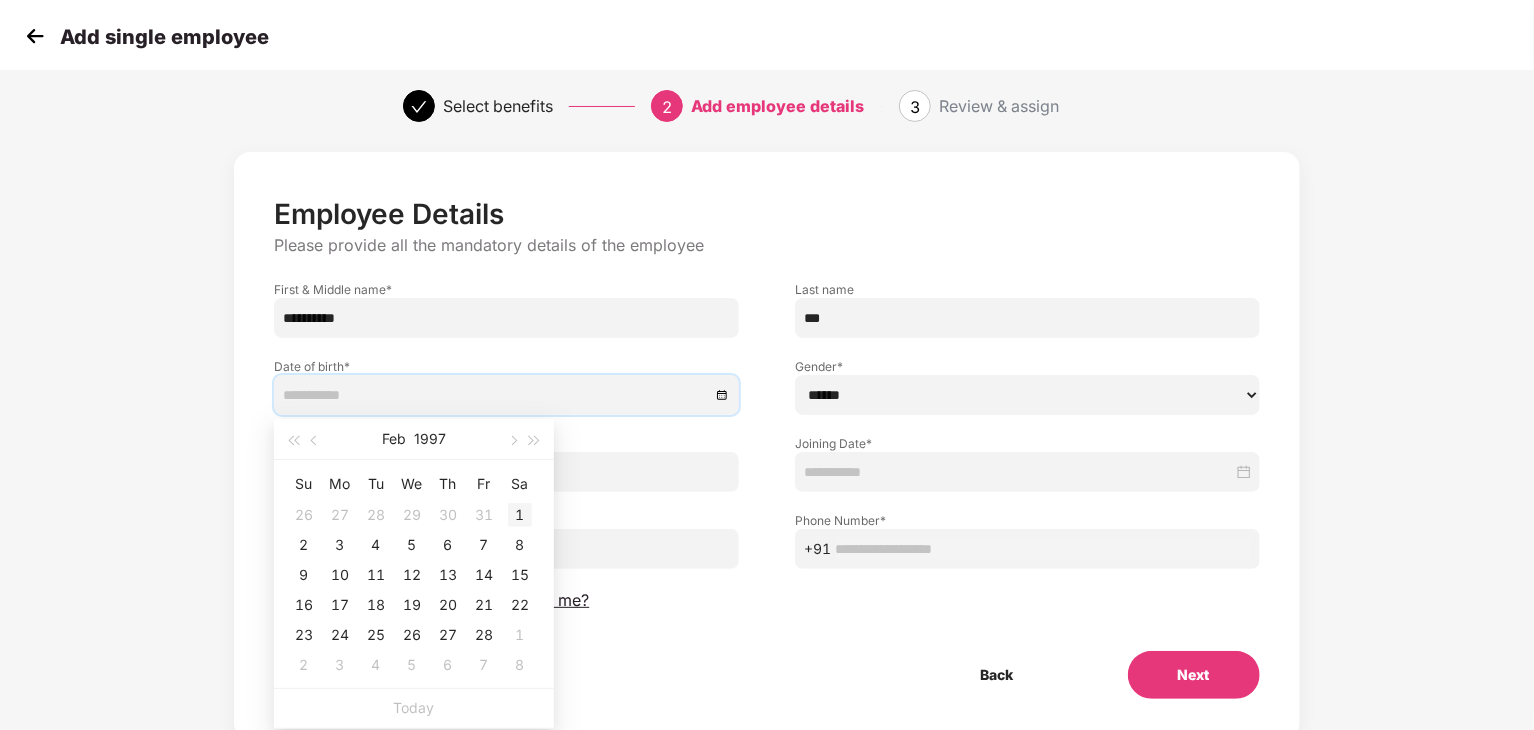 type on "**********" 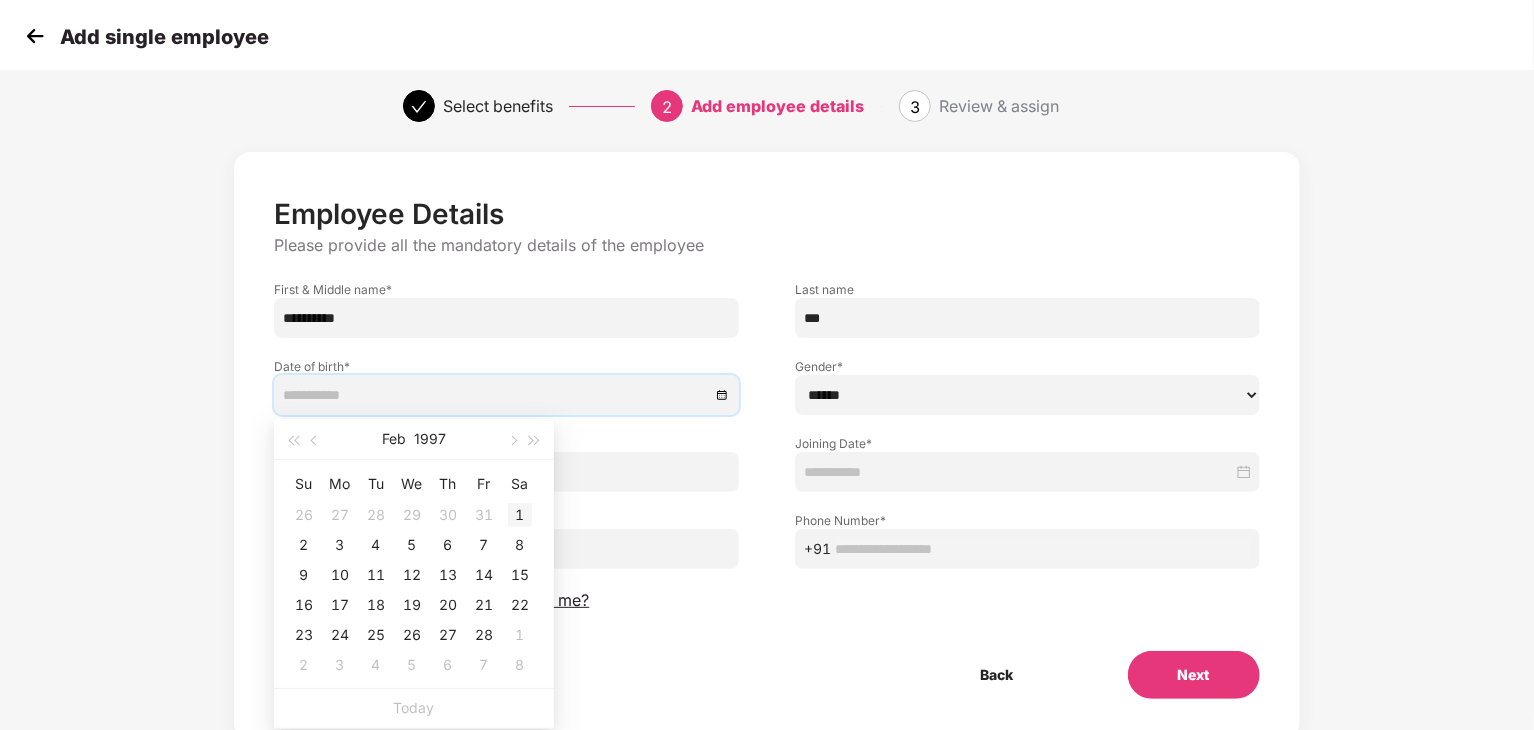 click on "1" at bounding box center [520, 515] 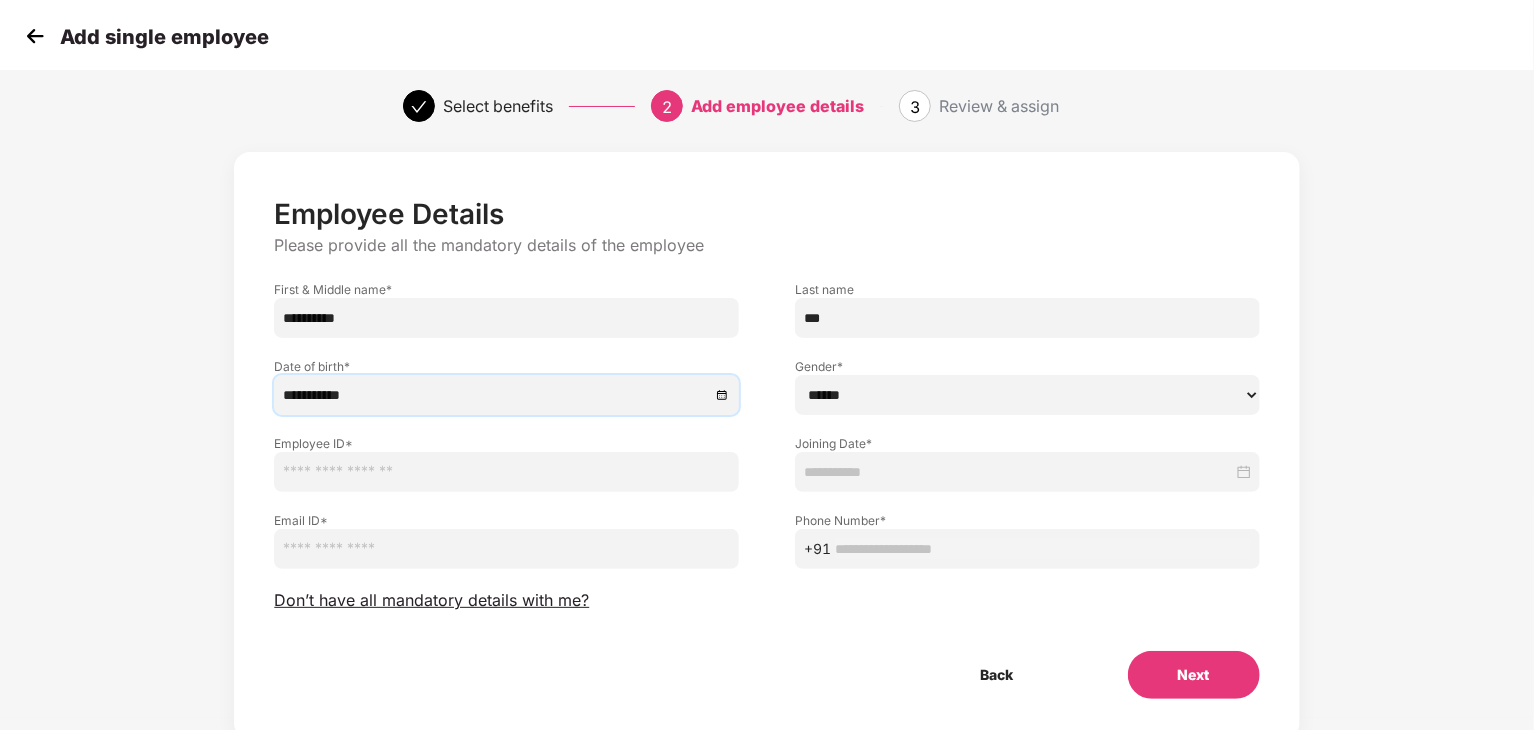 drag, startPoint x: 976, startPoint y: 395, endPoint x: 963, endPoint y: 413, distance: 22.203604 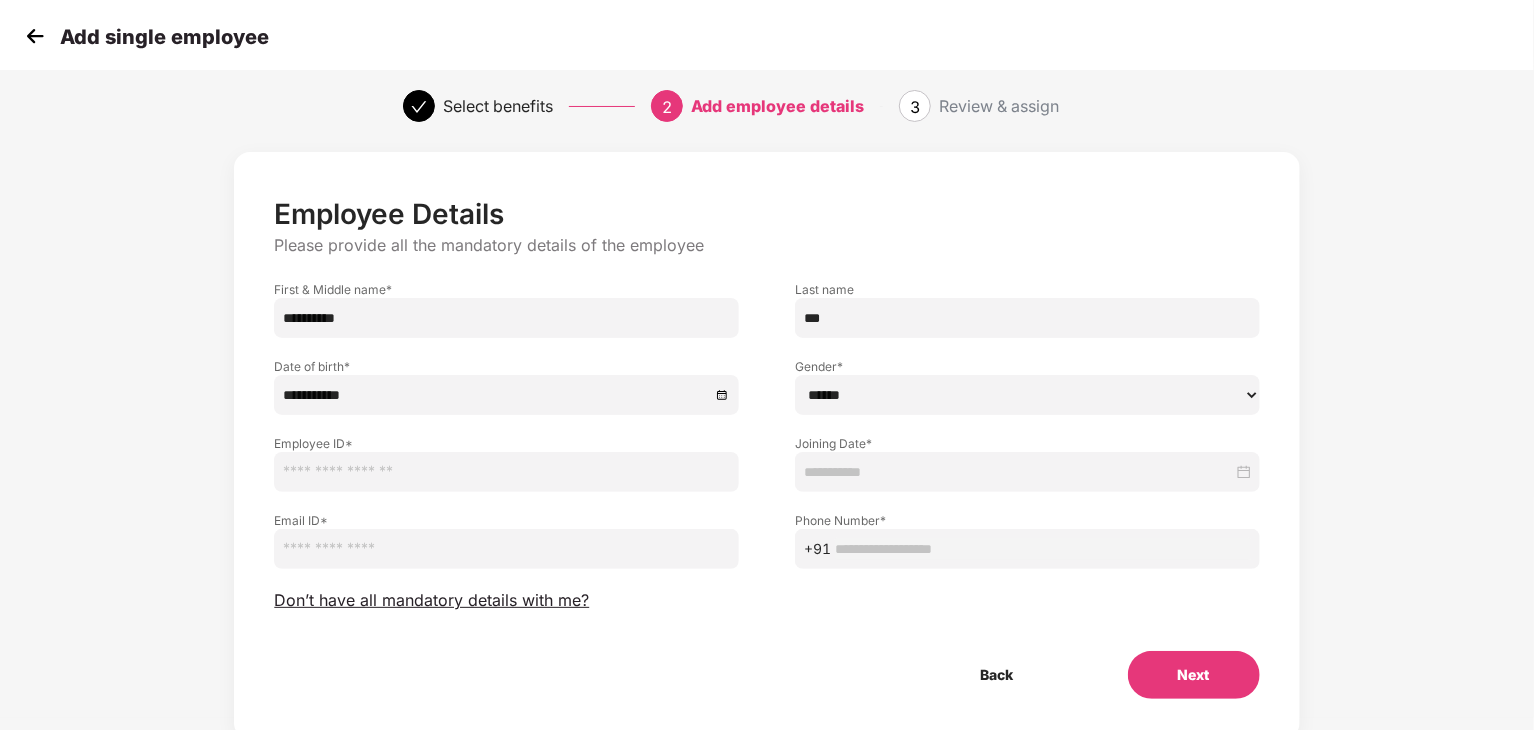 select on "****" 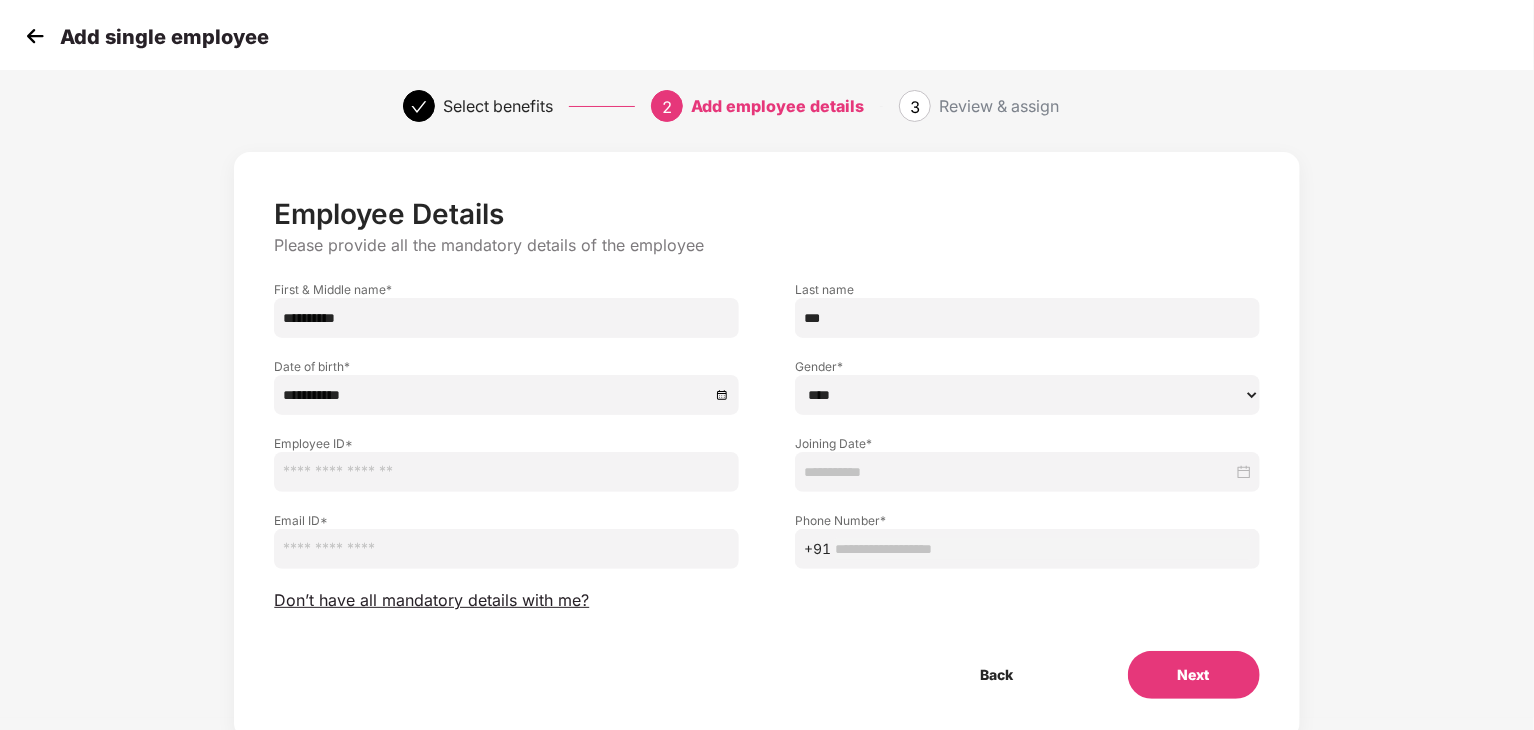 click on "****** **** ******" at bounding box center [1027, 395] 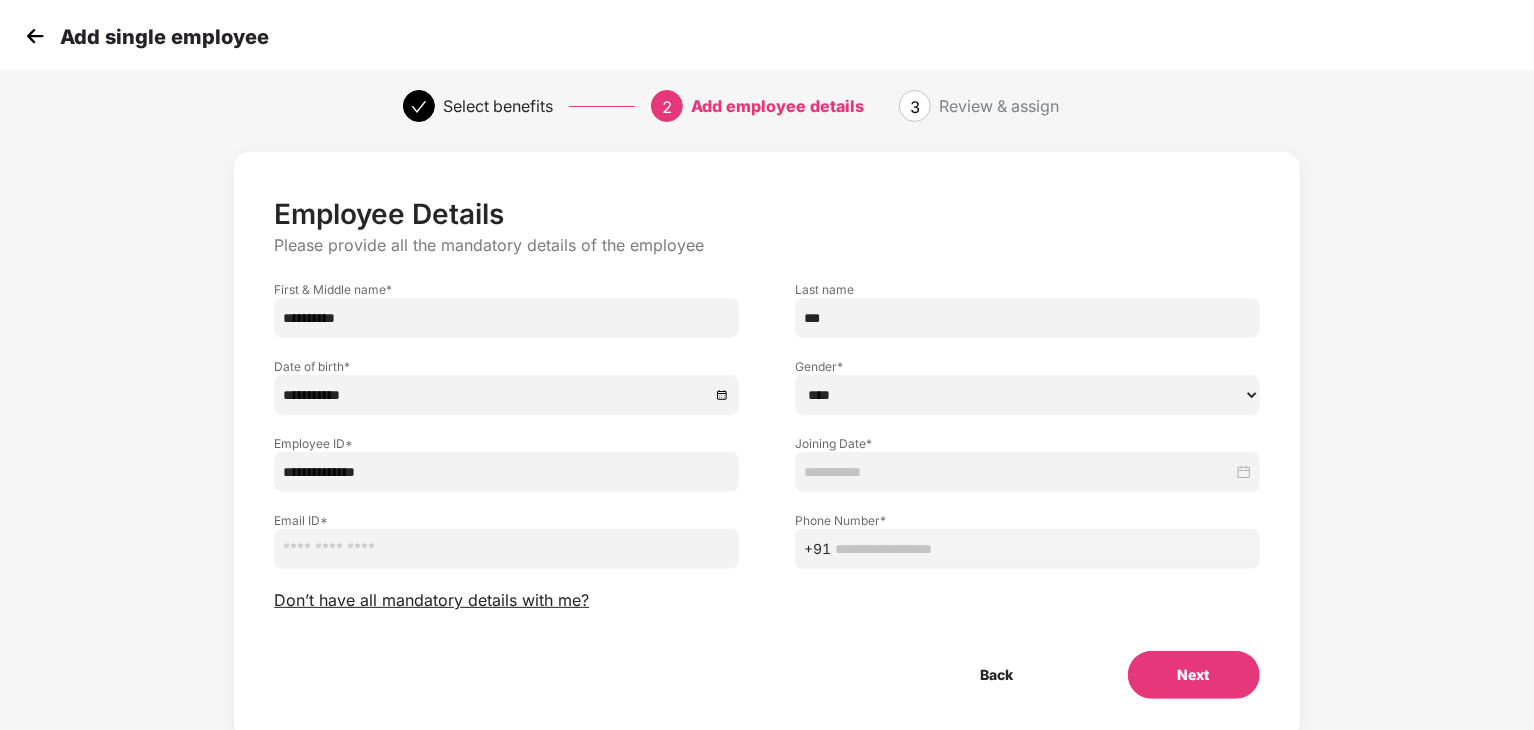 click on "**********" at bounding box center (506, 472) 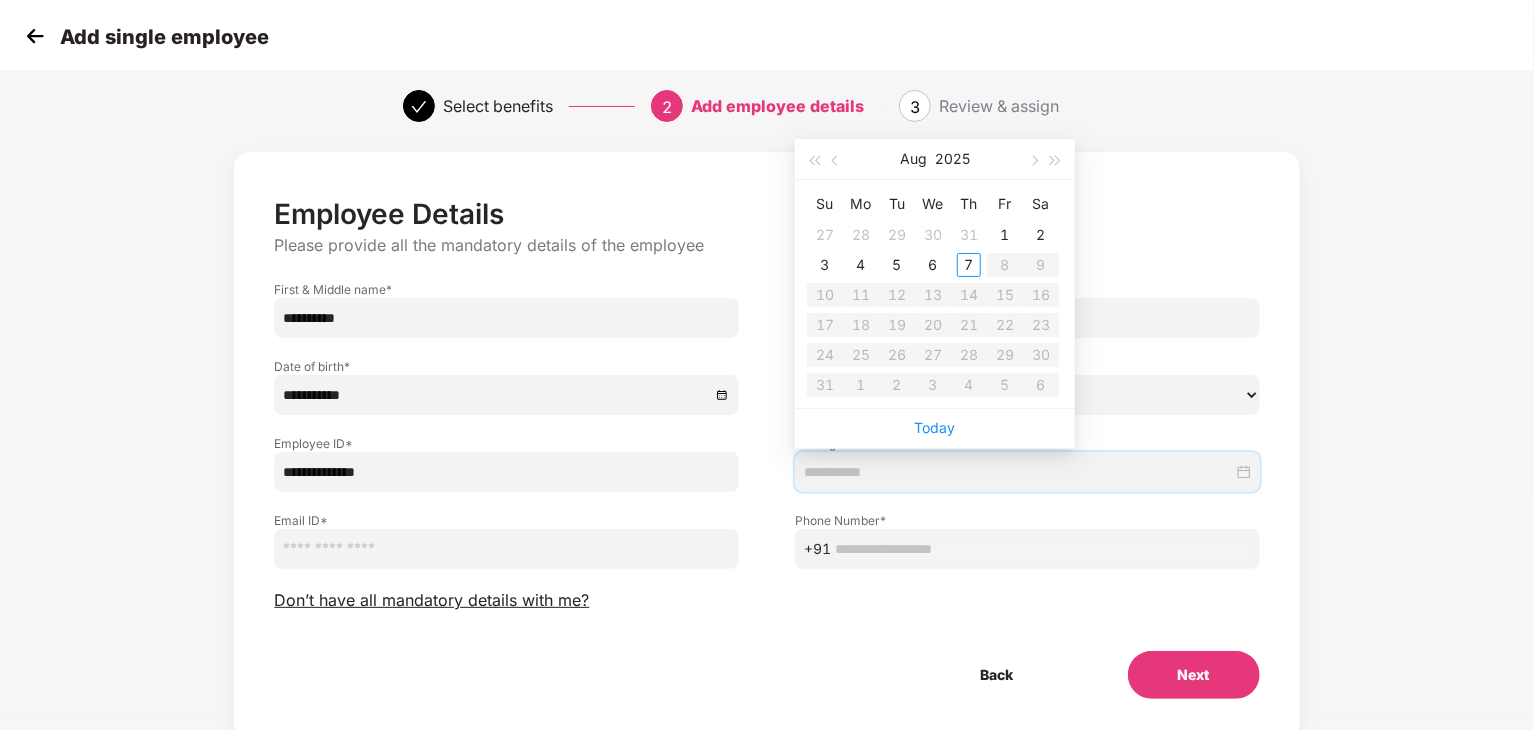 type on "**********" 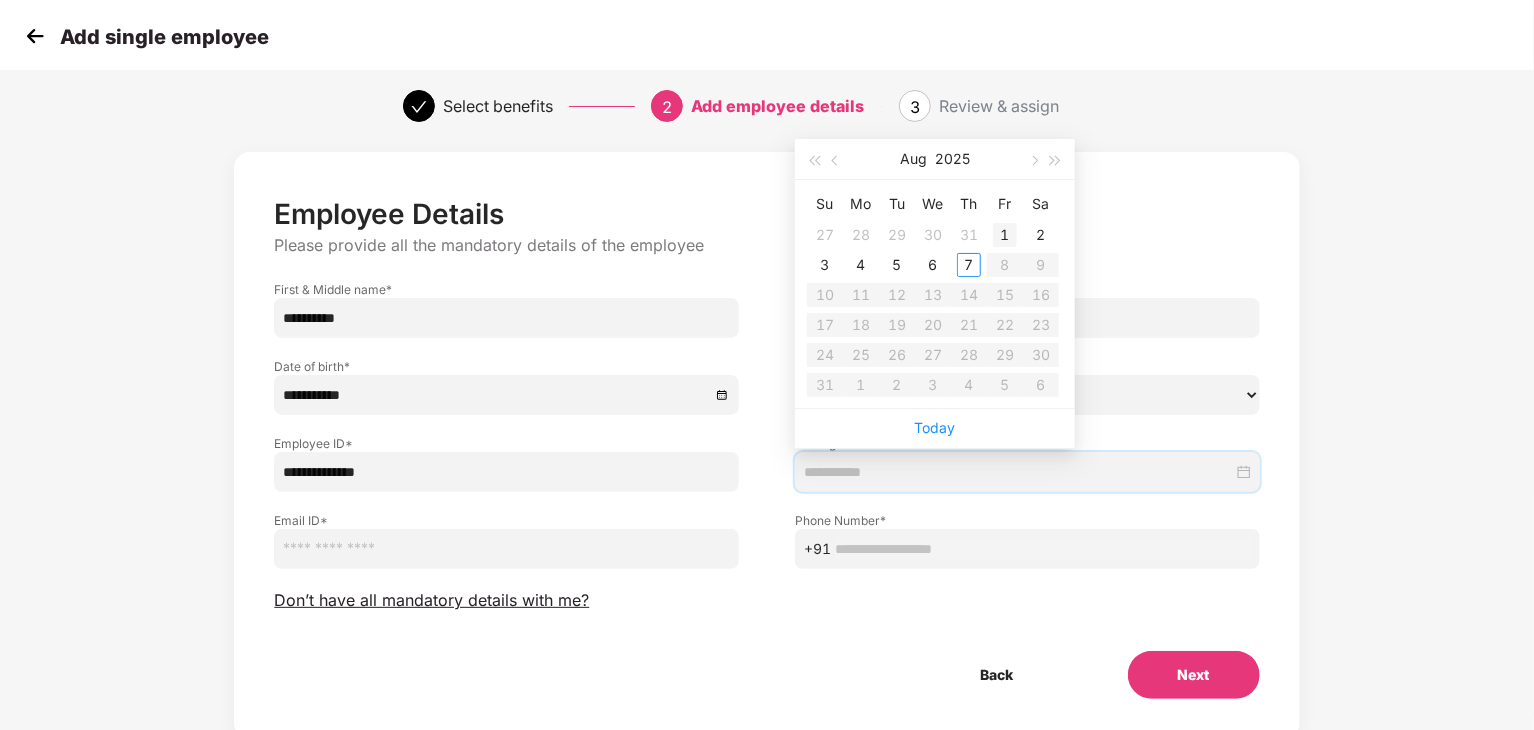 type on "**********" 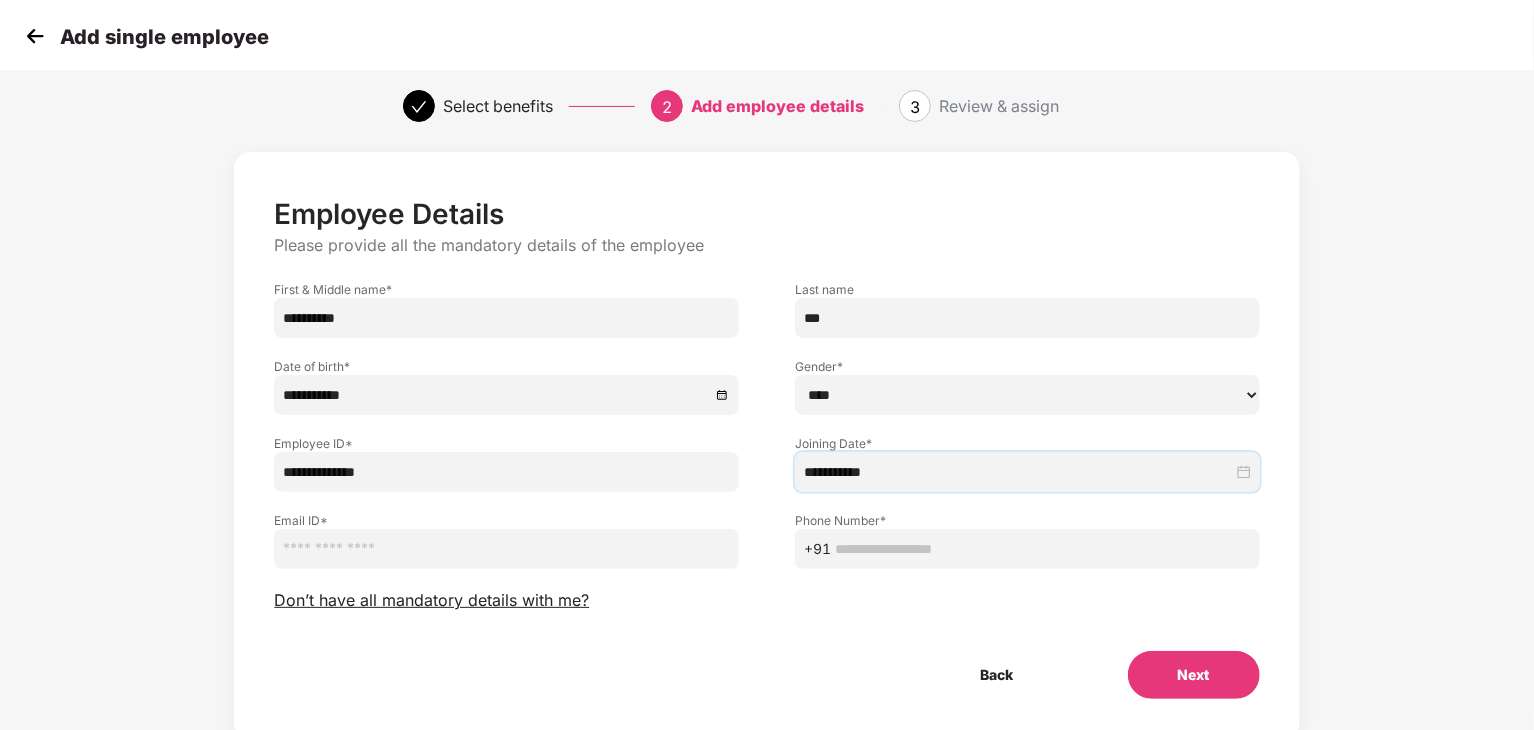 click at bounding box center (506, 549) 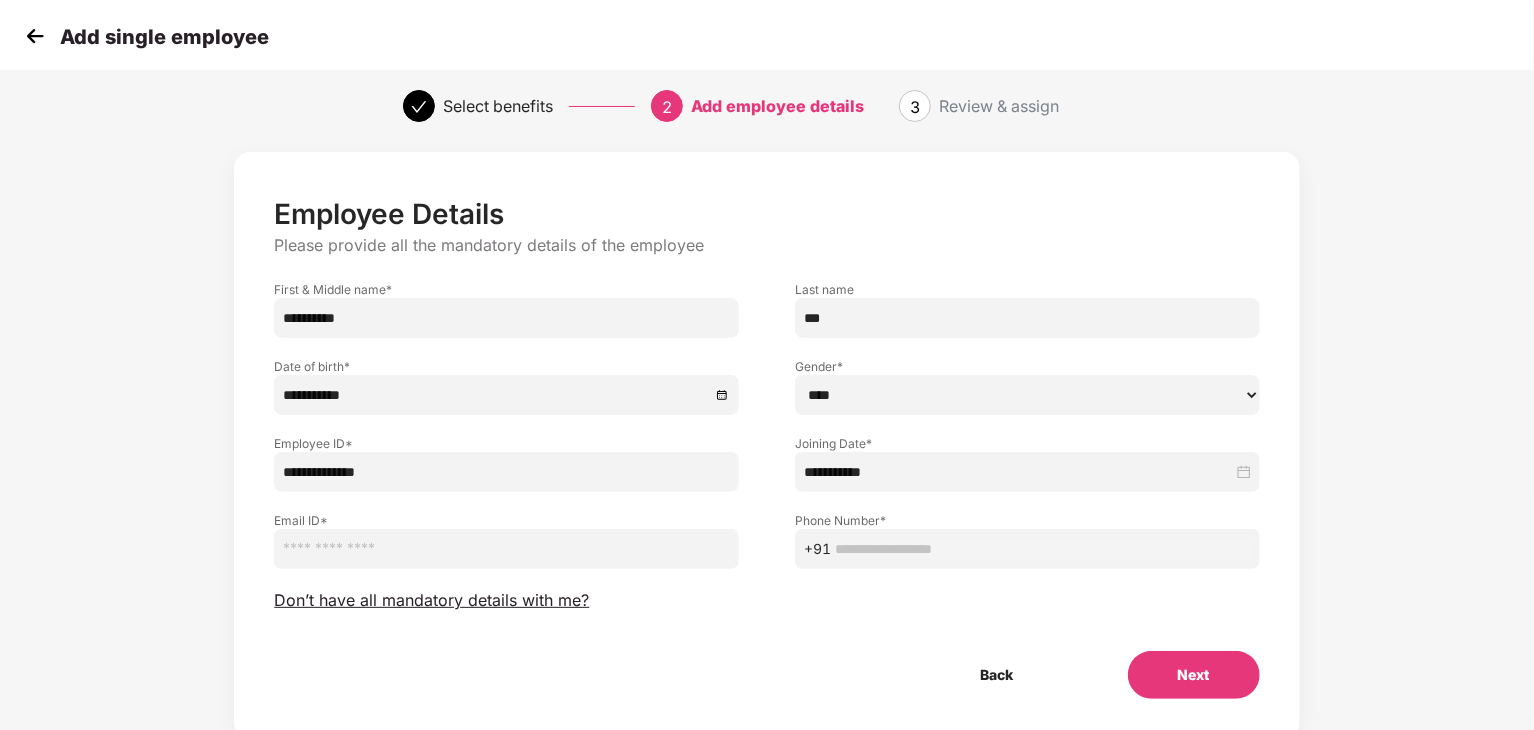 click at bounding box center [506, 549] 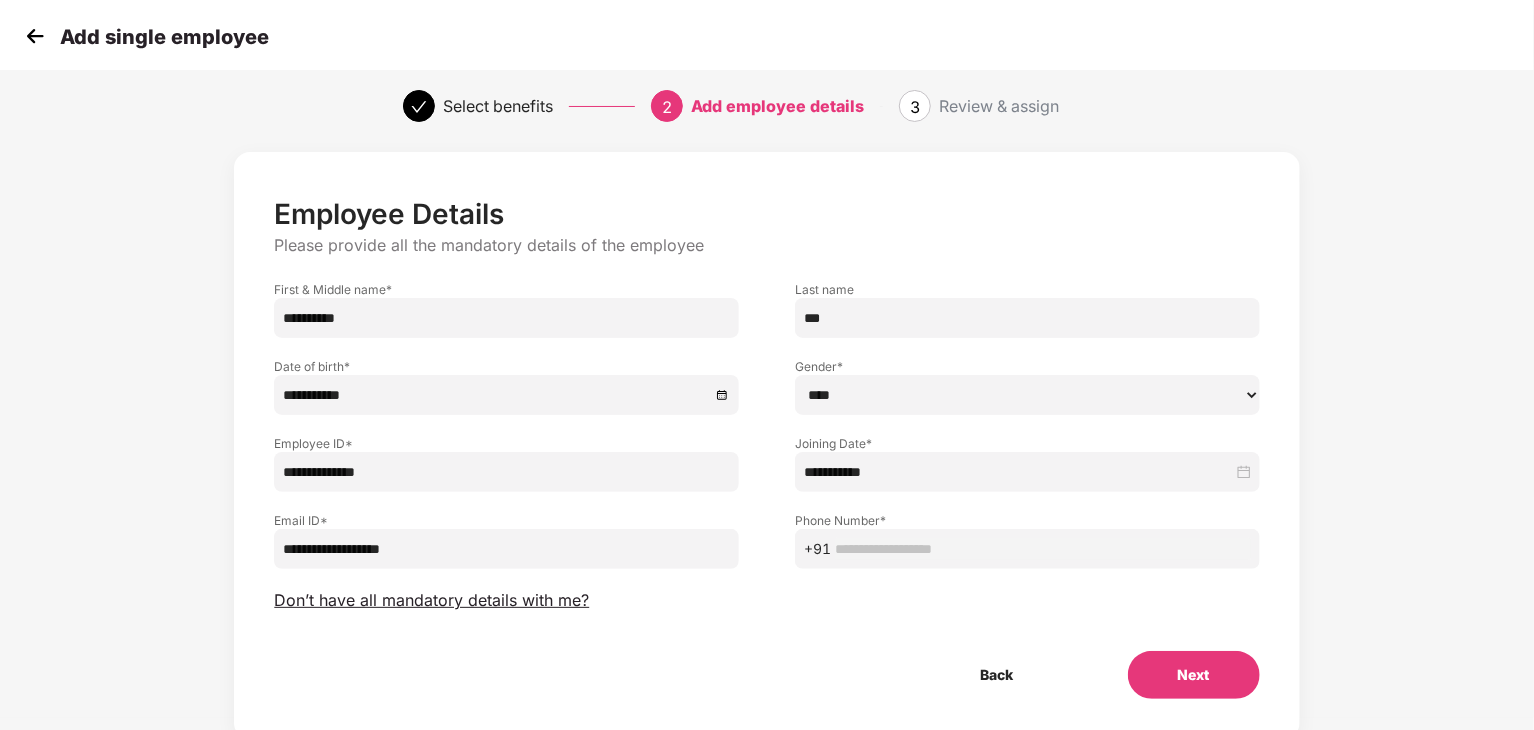type on "**********" 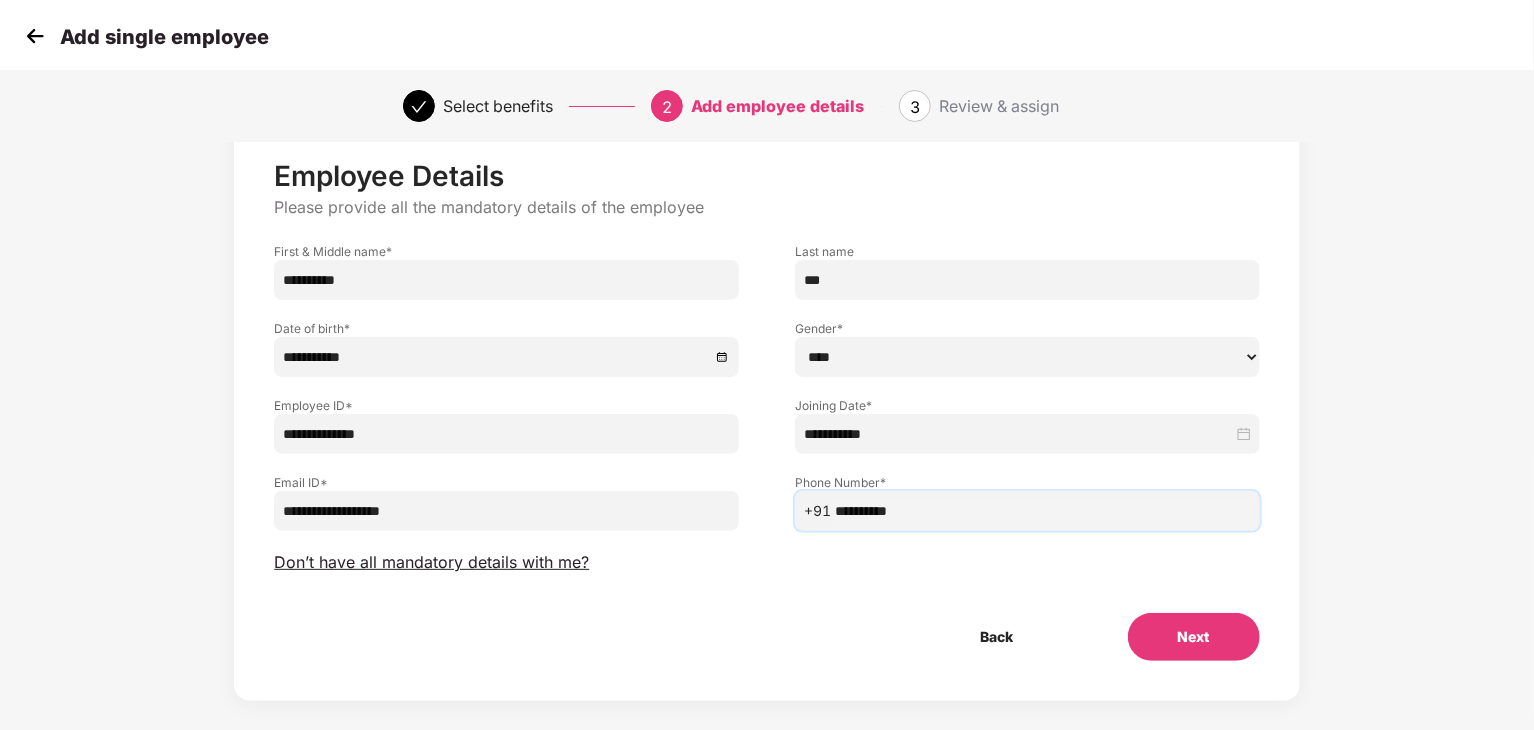 scroll, scrollTop: 71, scrollLeft: 0, axis: vertical 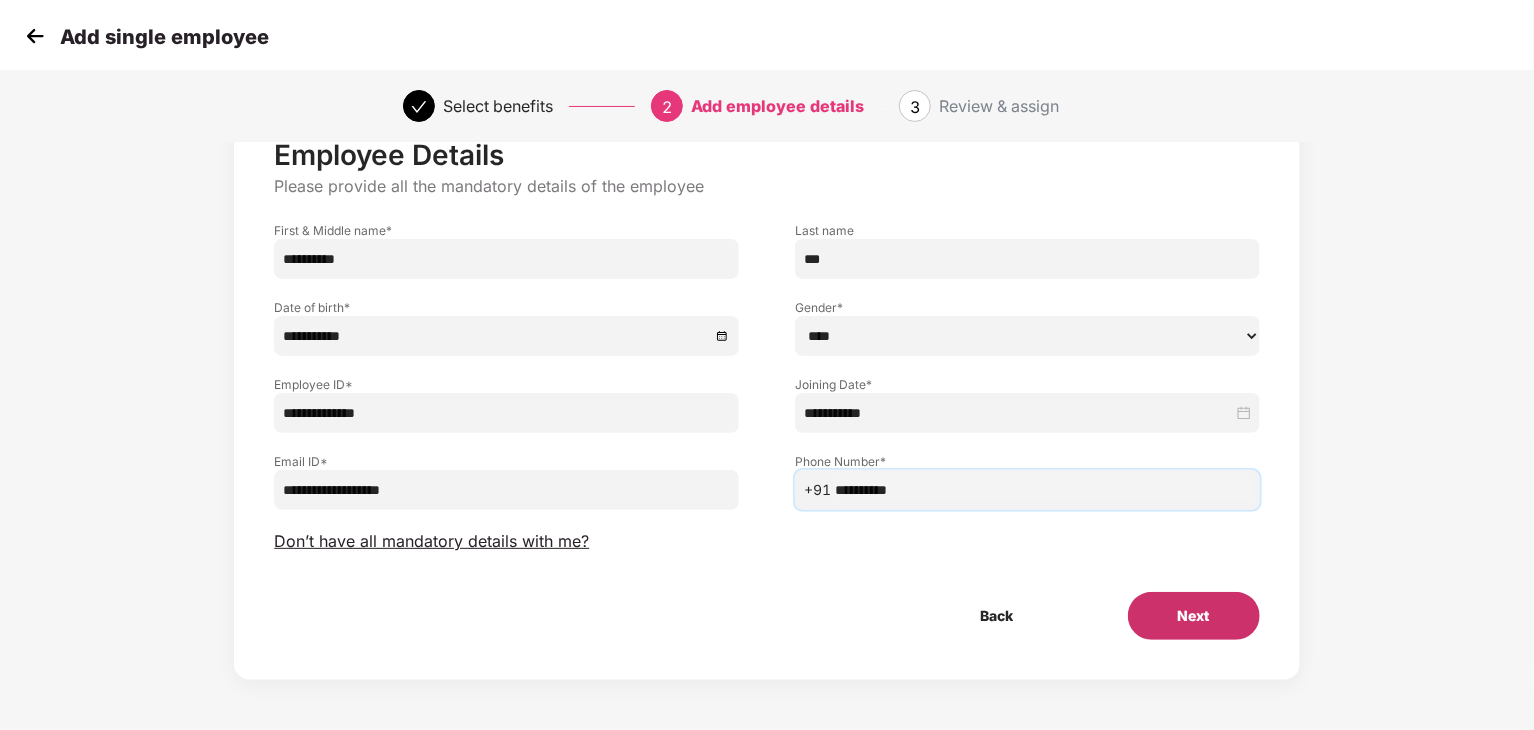 type on "**********" 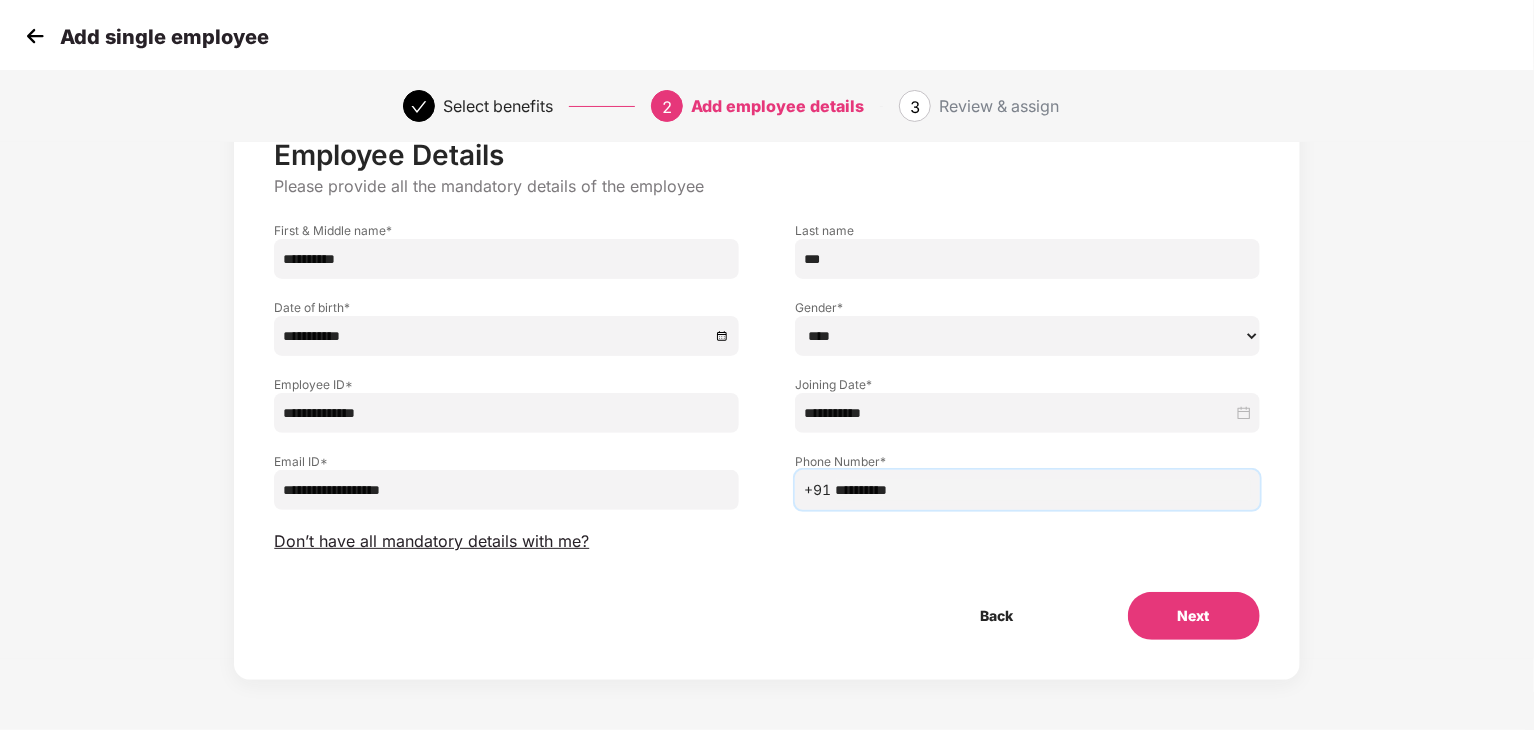 click on "Next" at bounding box center (1194, 616) 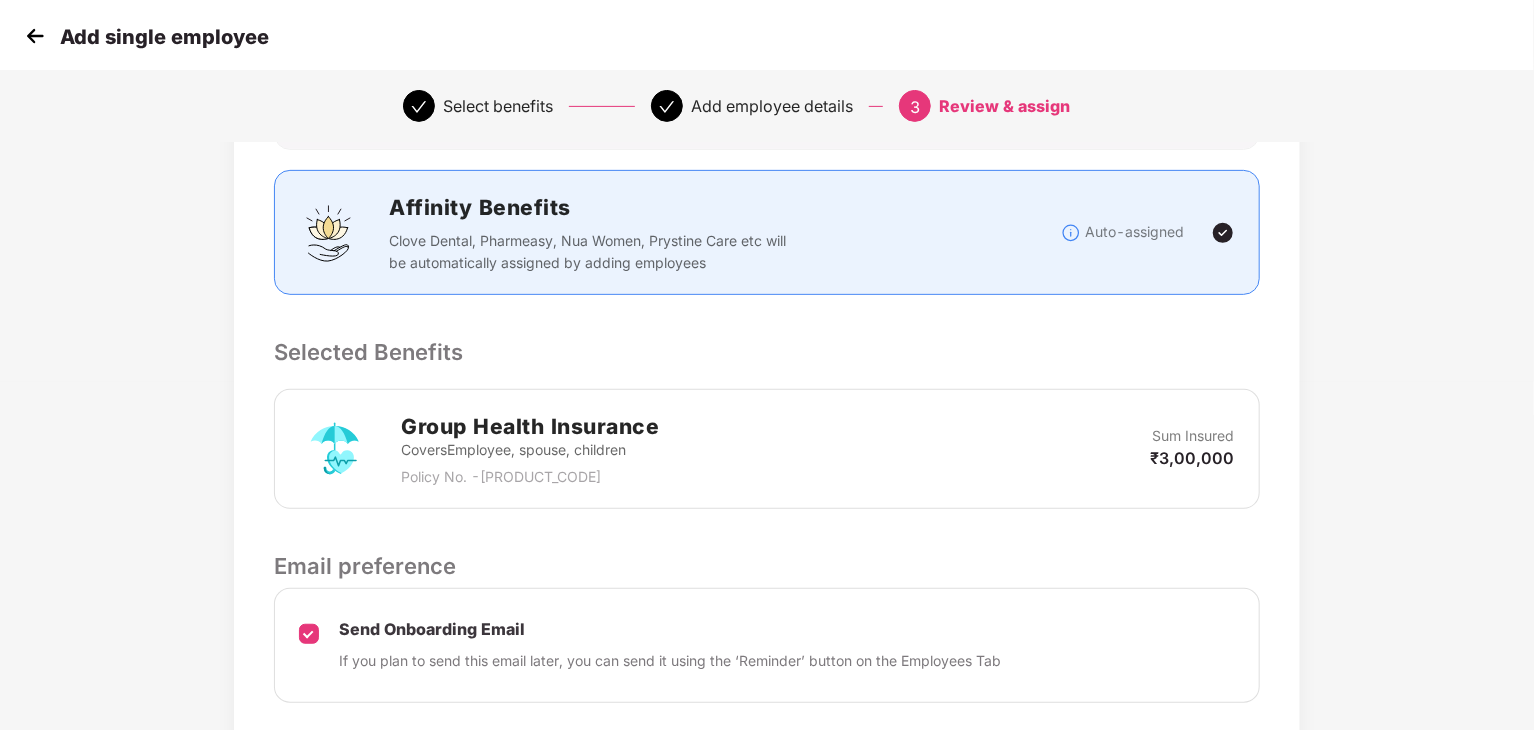 scroll, scrollTop: 493, scrollLeft: 0, axis: vertical 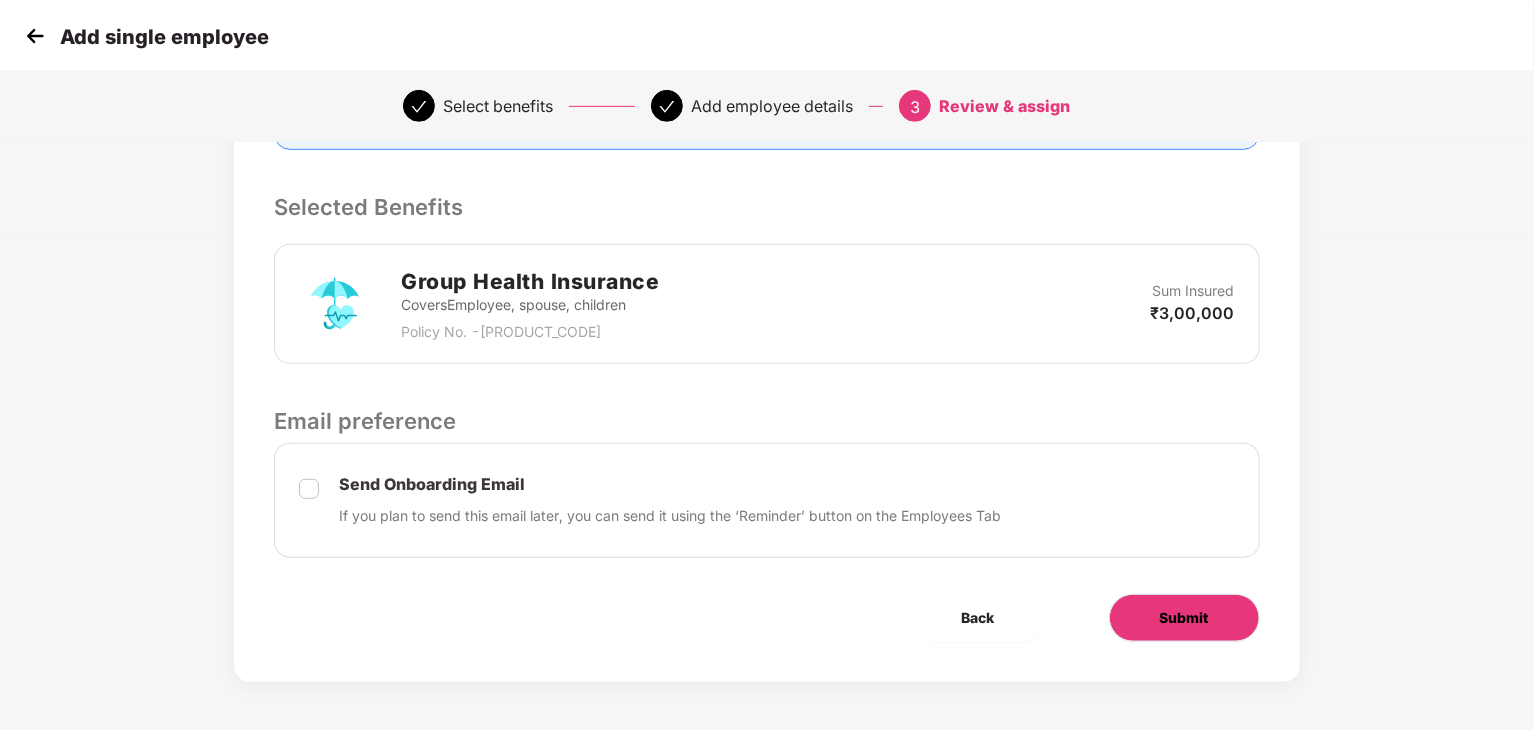click on "Submit" at bounding box center (1184, 618) 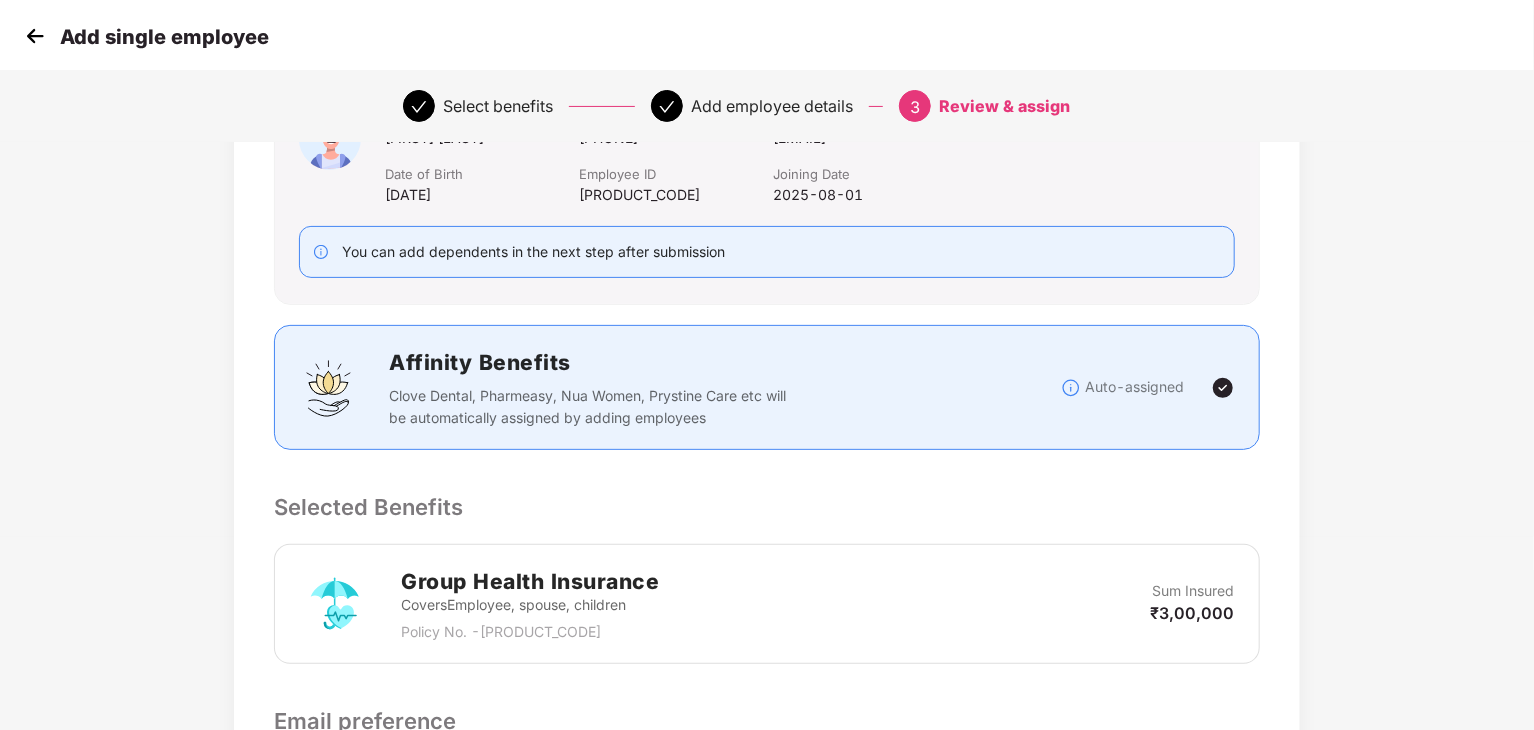 scroll, scrollTop: 0, scrollLeft: 0, axis: both 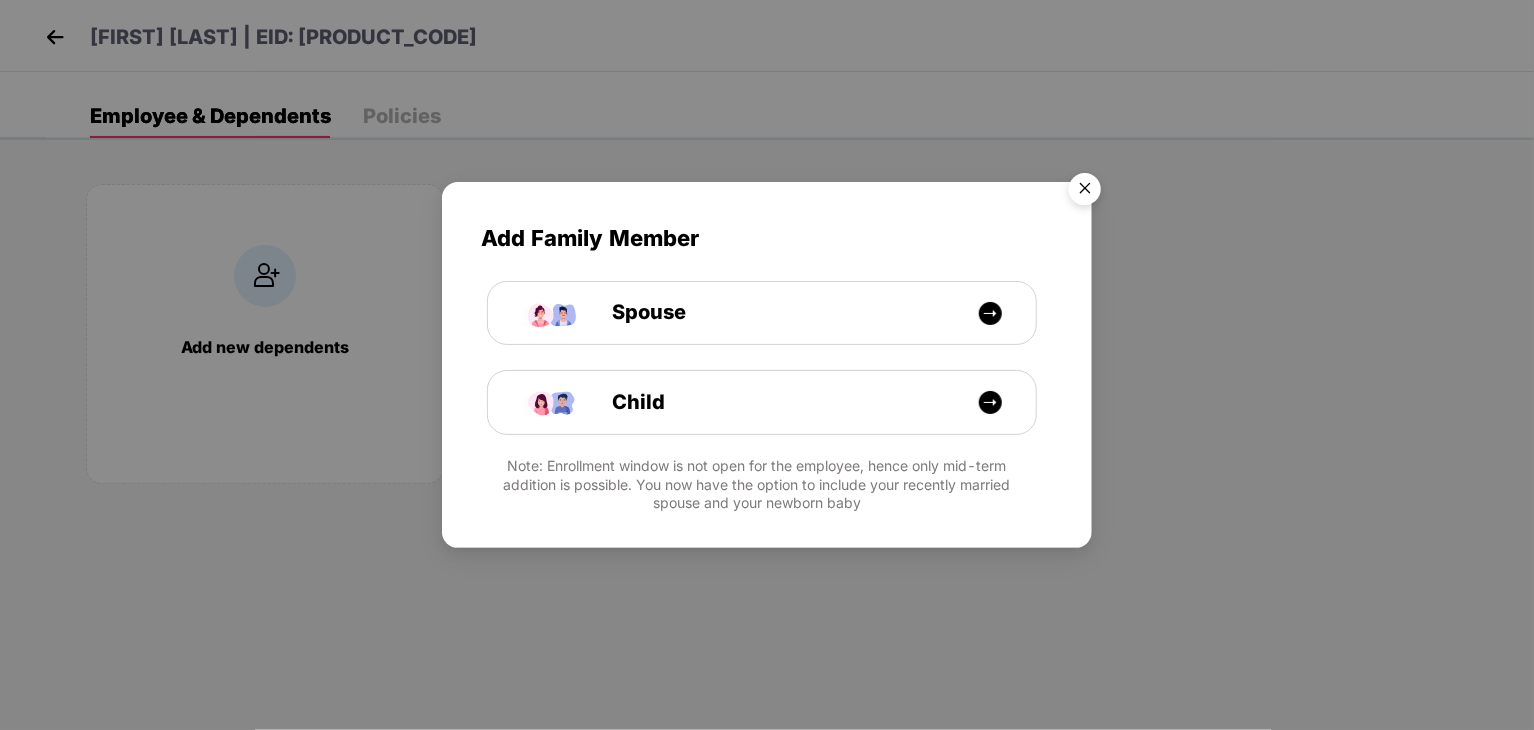 click at bounding box center (1085, 192) 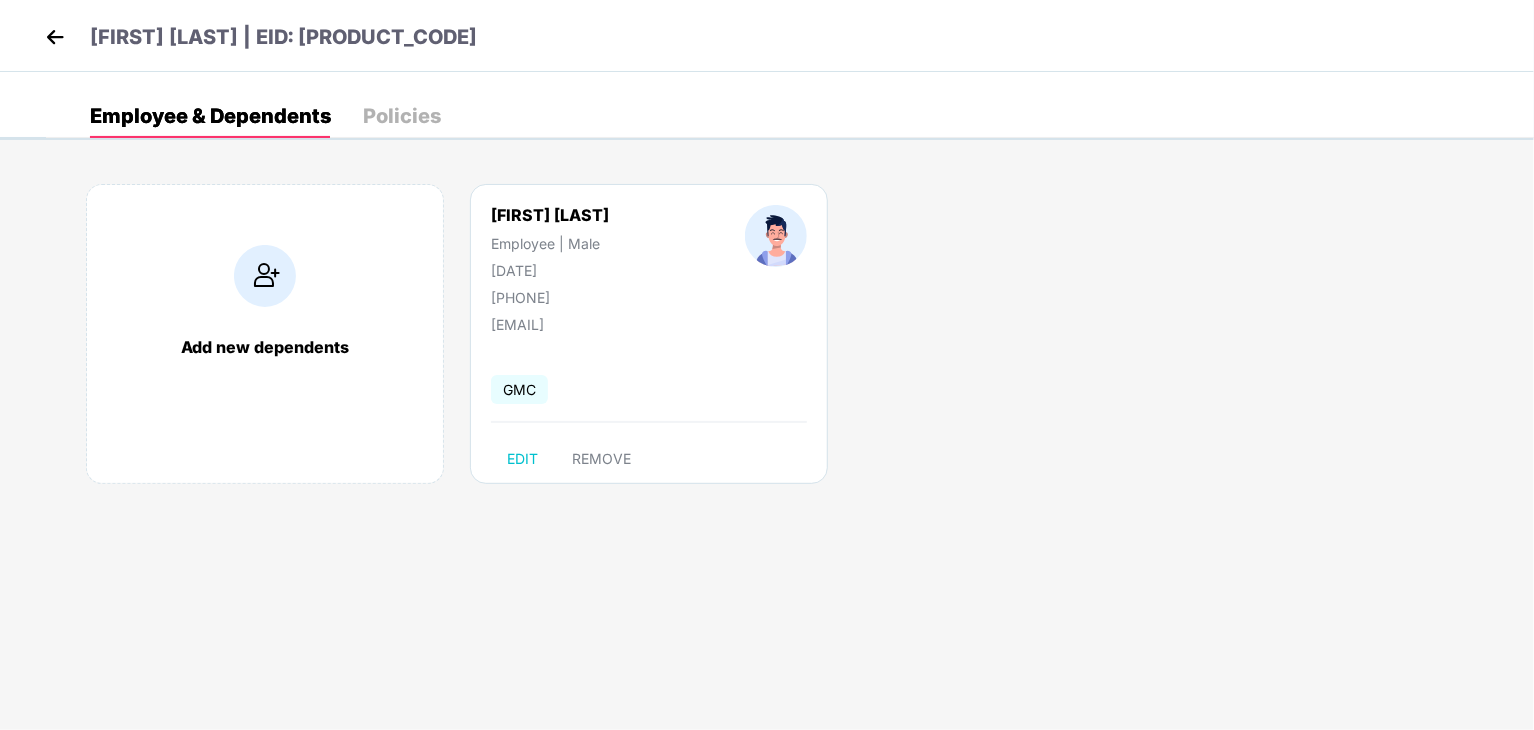 click at bounding box center (55, 37) 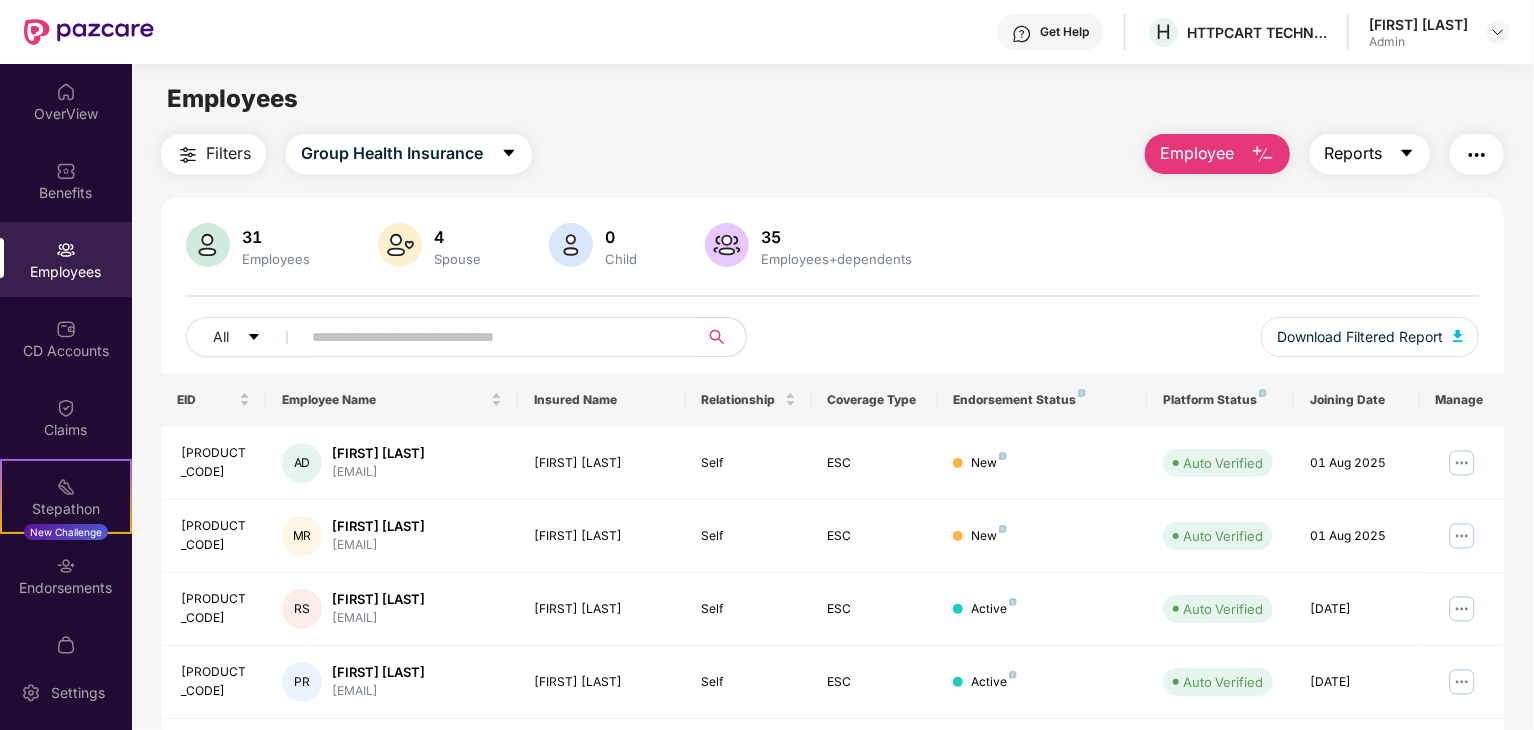 click on "Reports" at bounding box center (1354, 153) 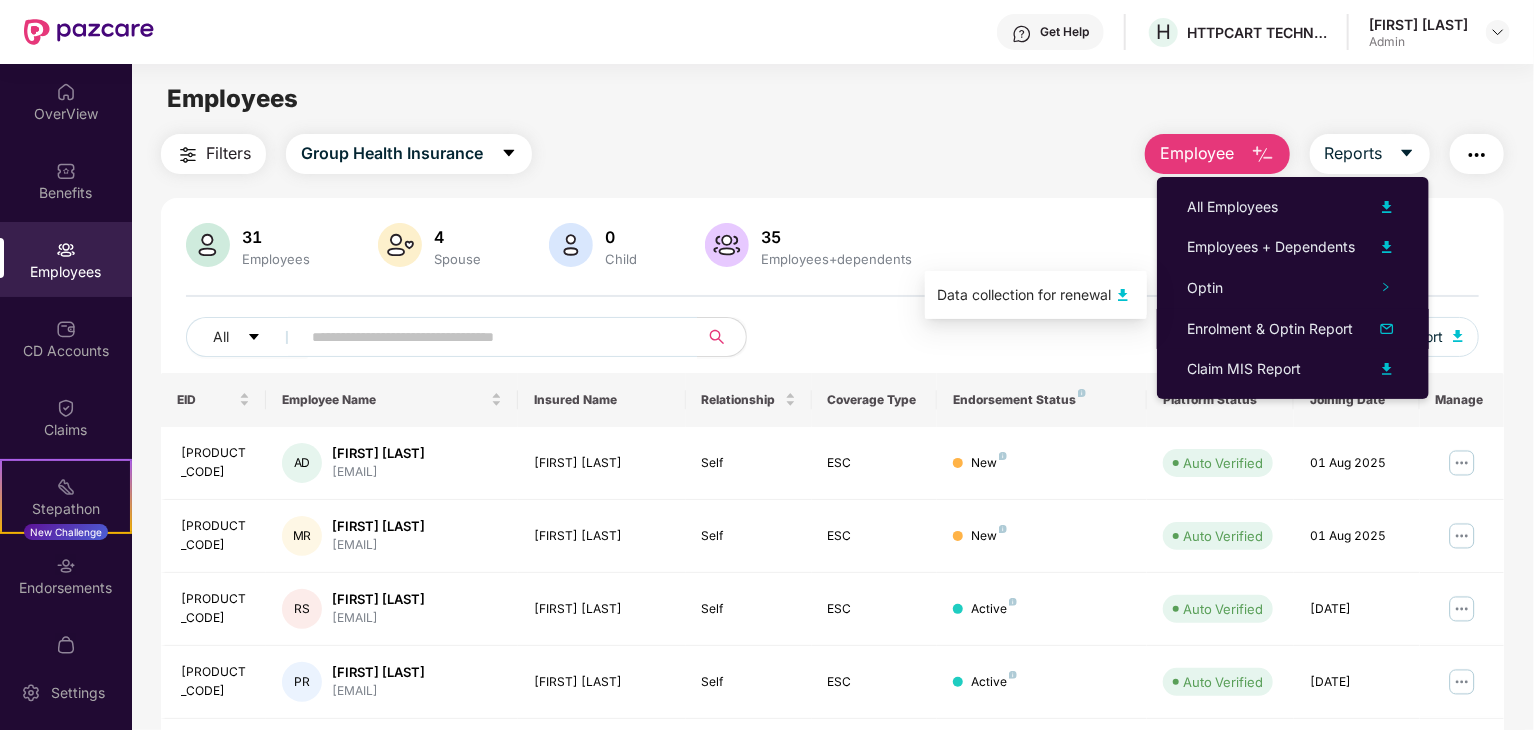 click on "Data collection for renewal" at bounding box center (1024, 295) 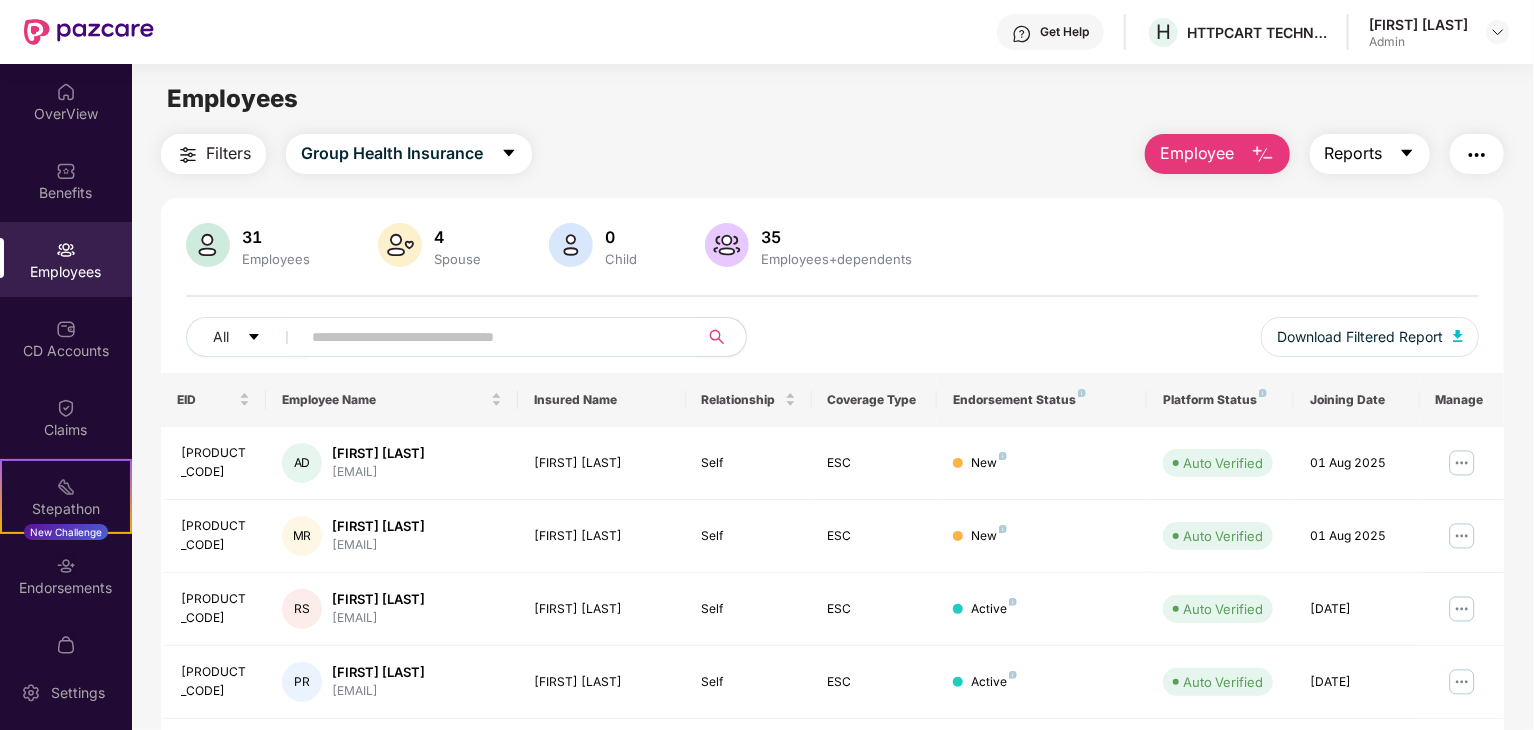 click on "Reports" at bounding box center (1370, 154) 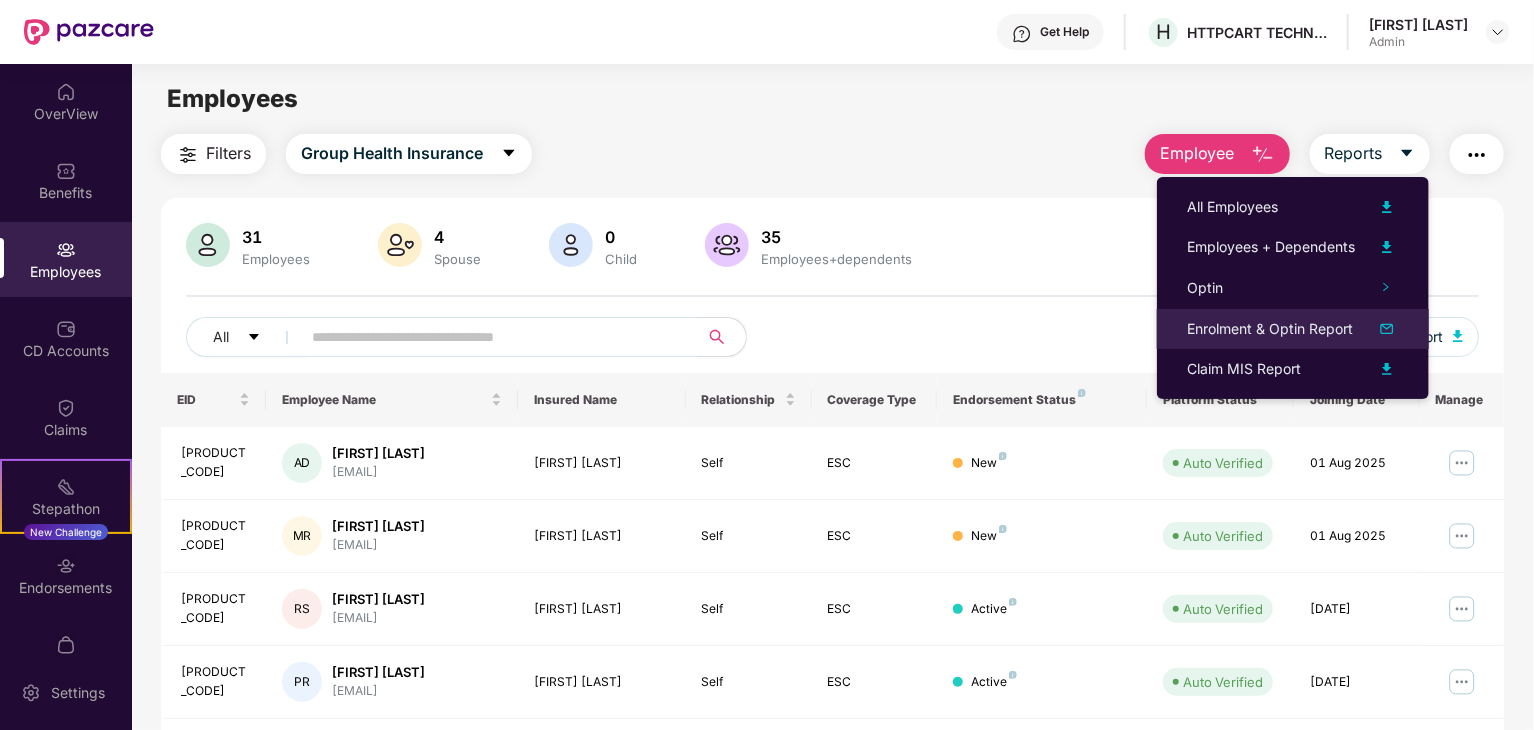 click on "Enrolment & Optin Report" at bounding box center [1270, 329] 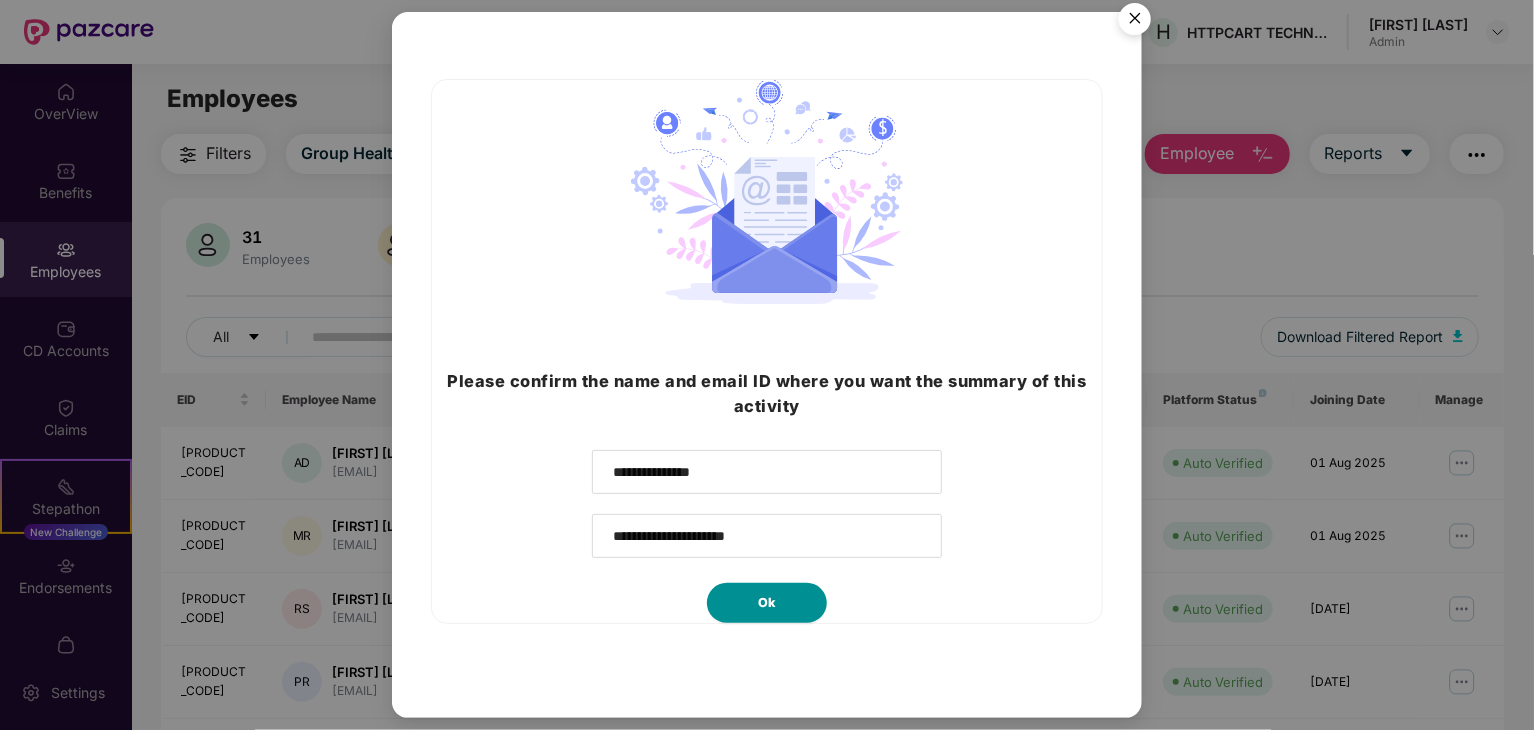 click on "Ok" at bounding box center [767, 603] 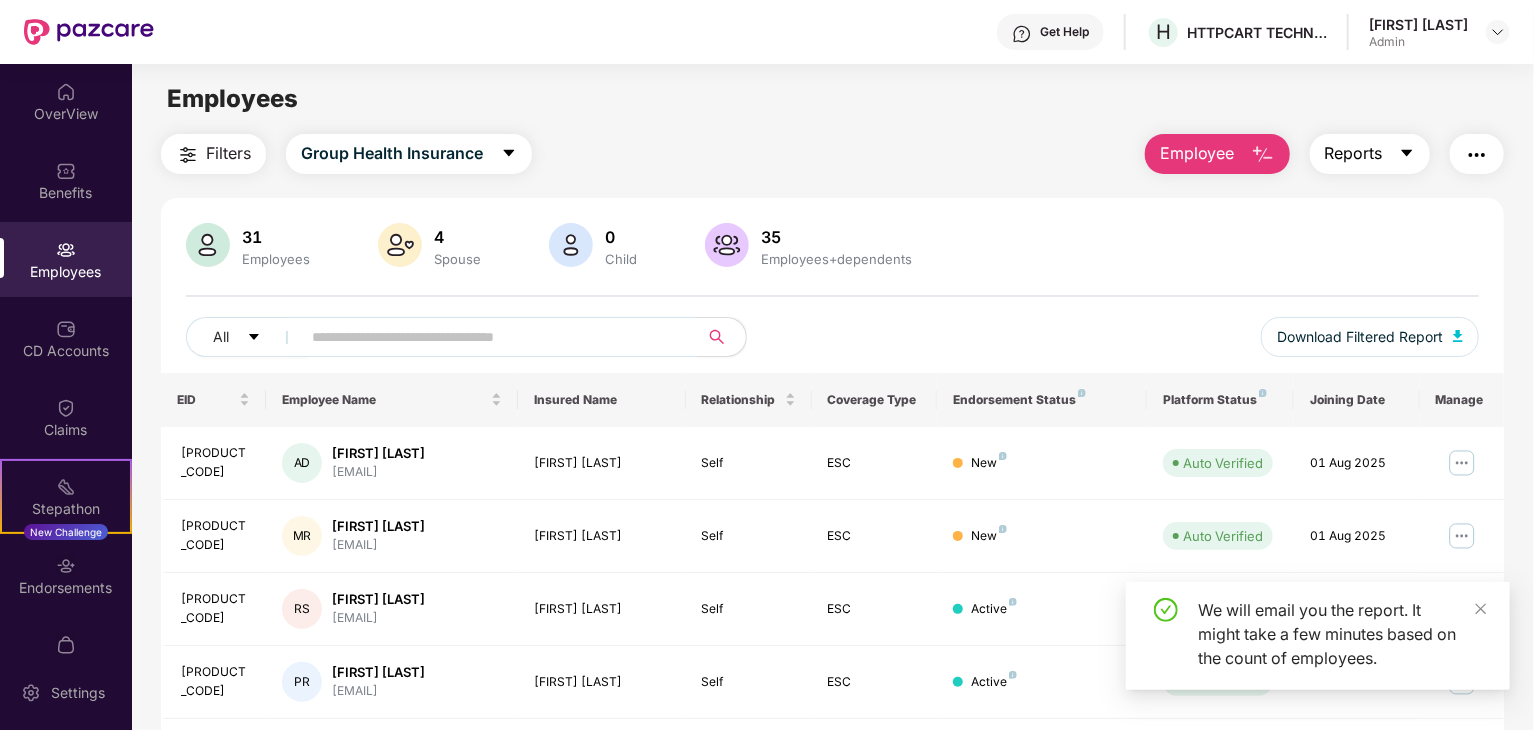 click on "Reports" at bounding box center [1354, 153] 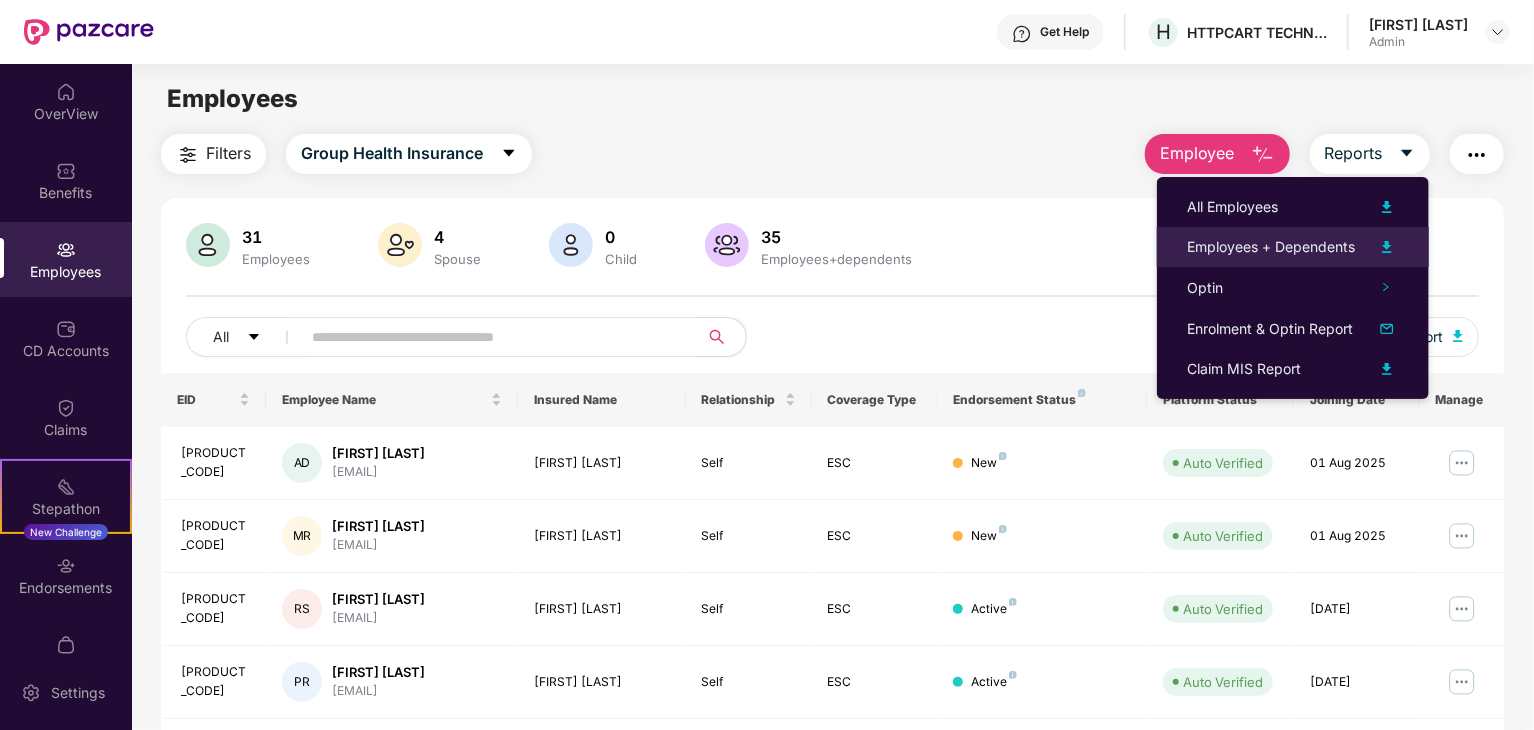 click on "Employees + Dependents" at bounding box center [1271, 247] 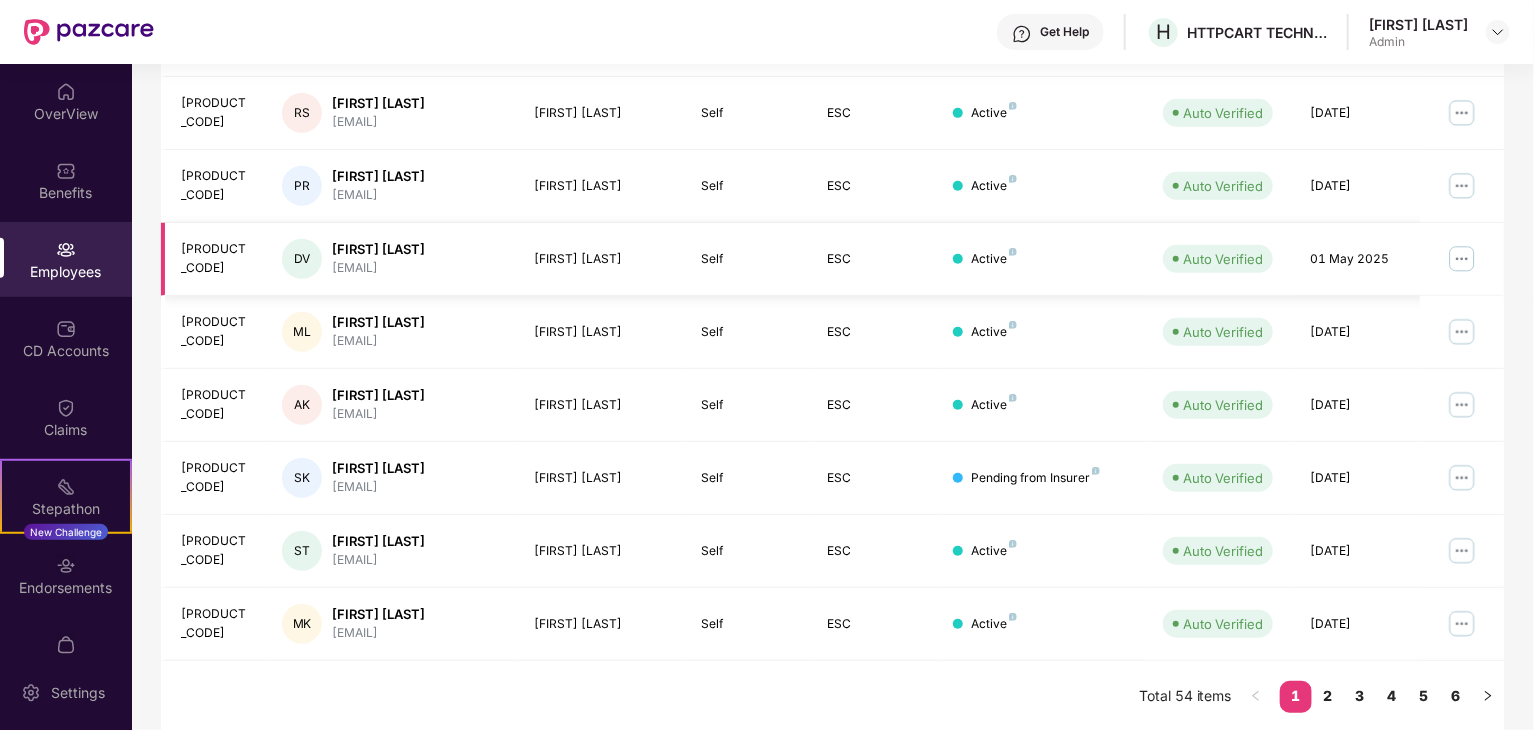scroll, scrollTop: 0, scrollLeft: 0, axis: both 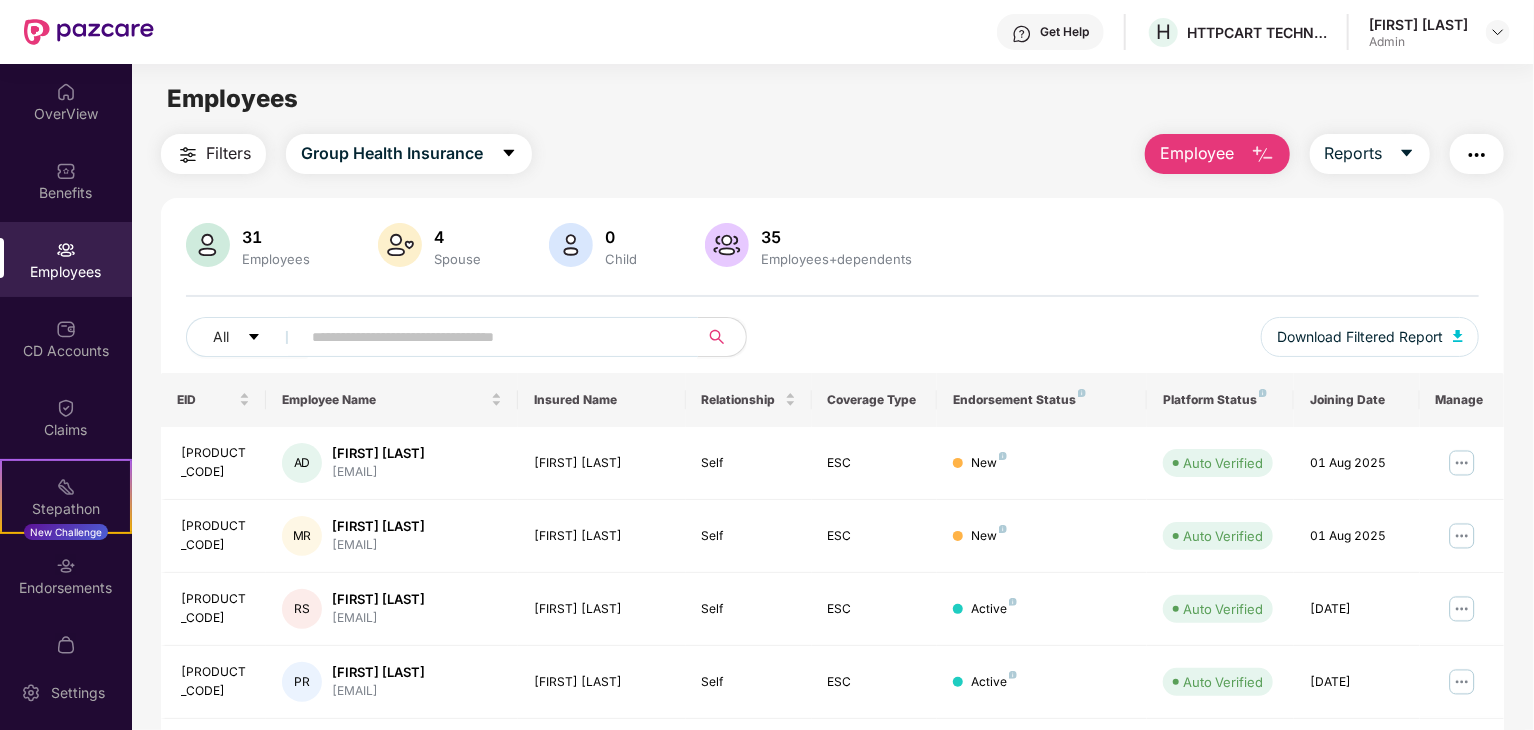 click at bounding box center [491, 337] 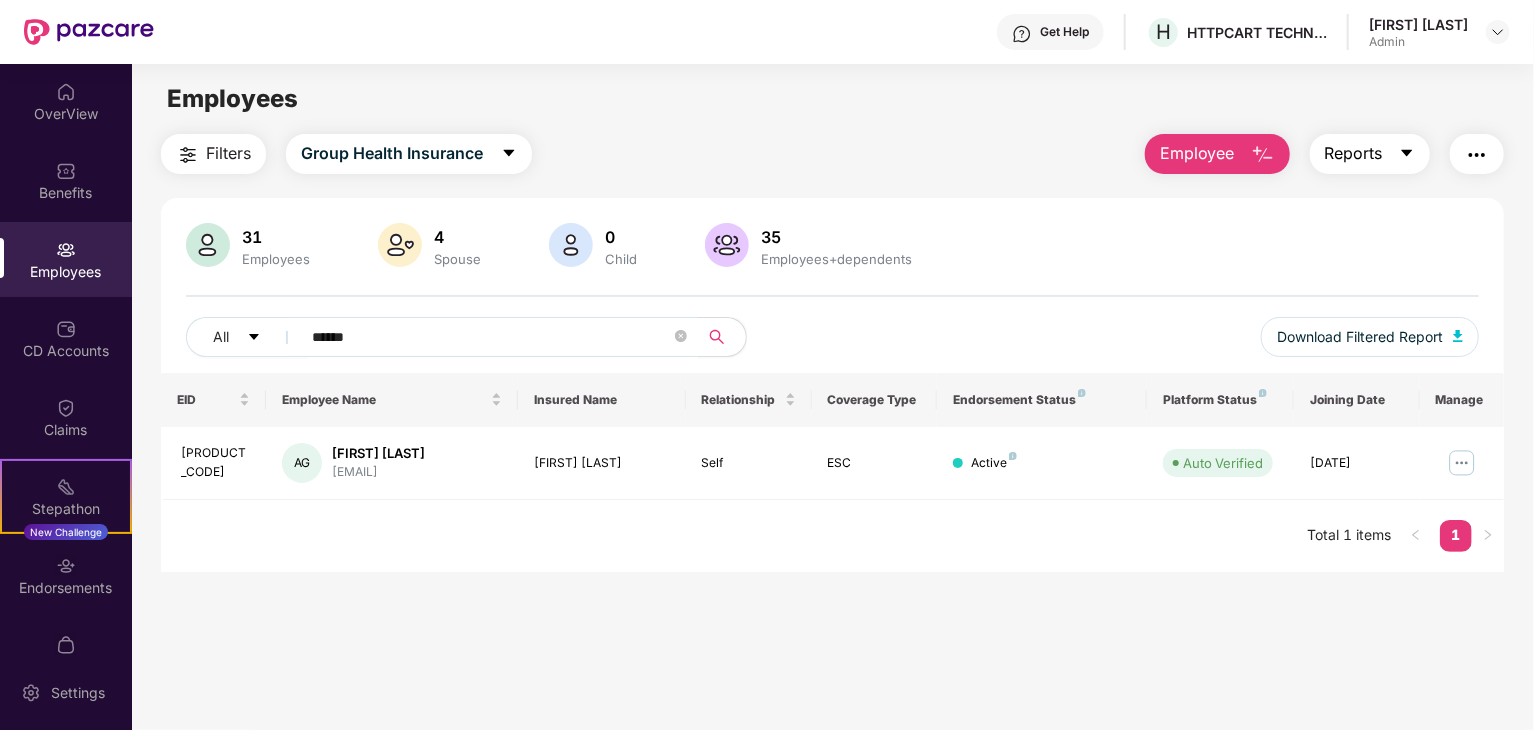 type on "******" 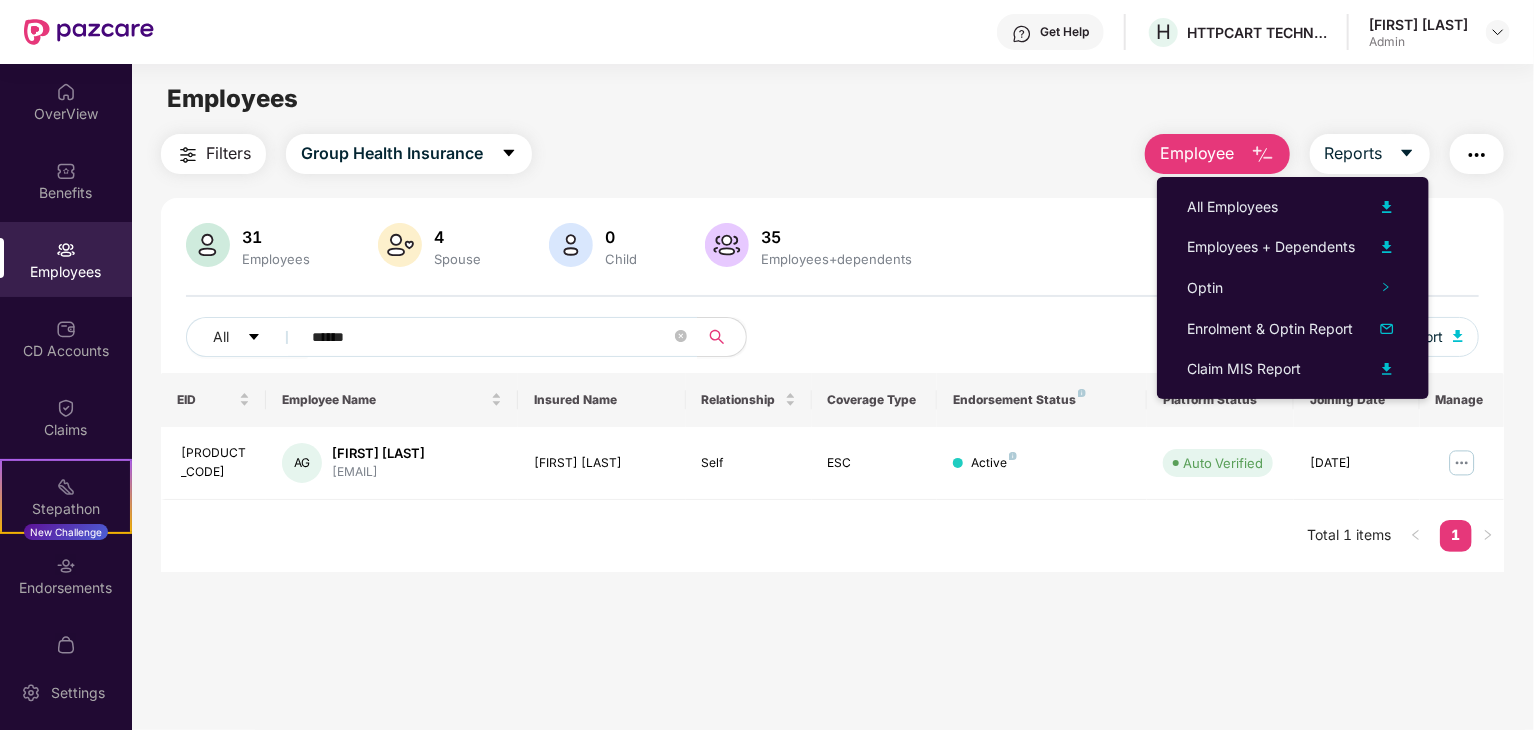 click on "Filters Group Health Insurance Employee  Reports" at bounding box center [832, 154] 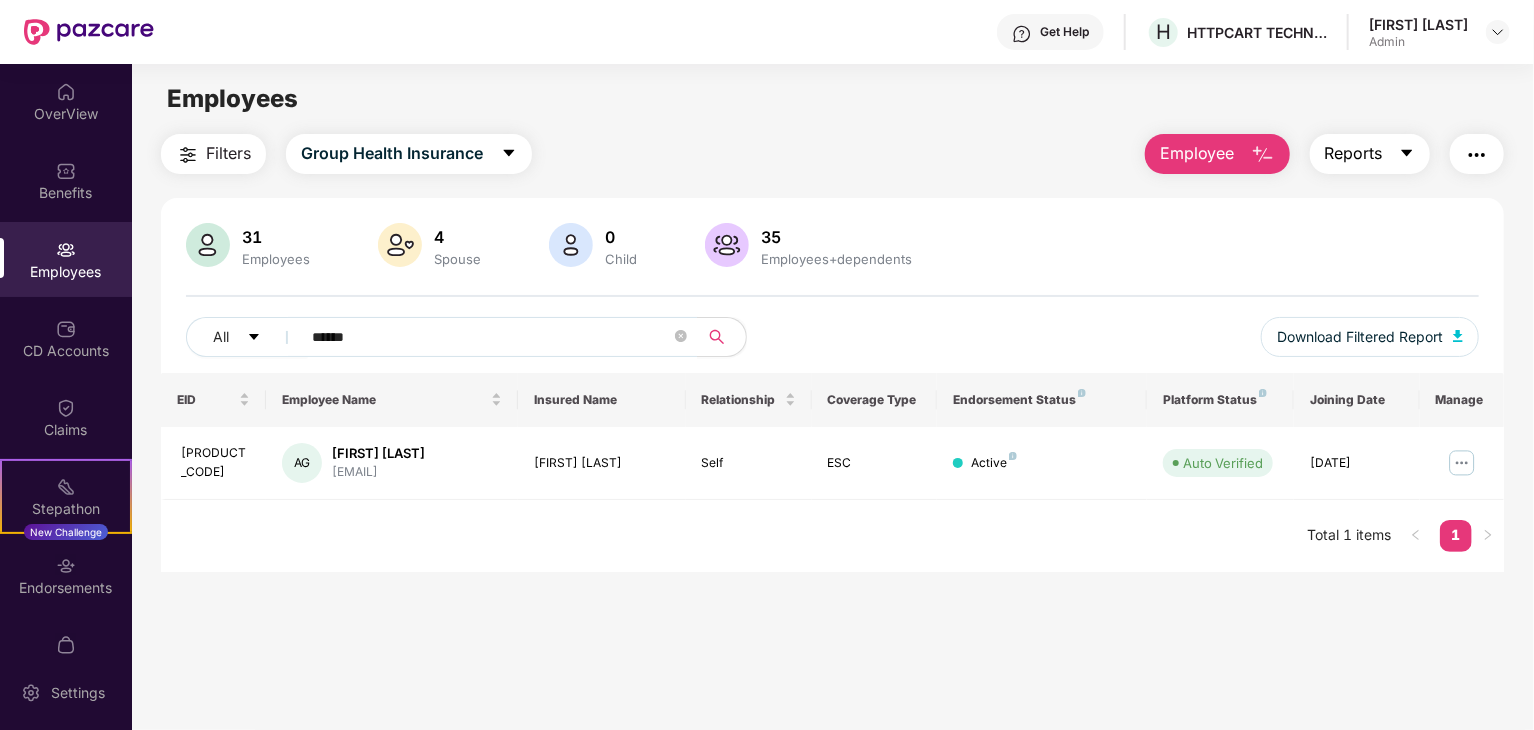 click on "Reports" at bounding box center [1370, 154] 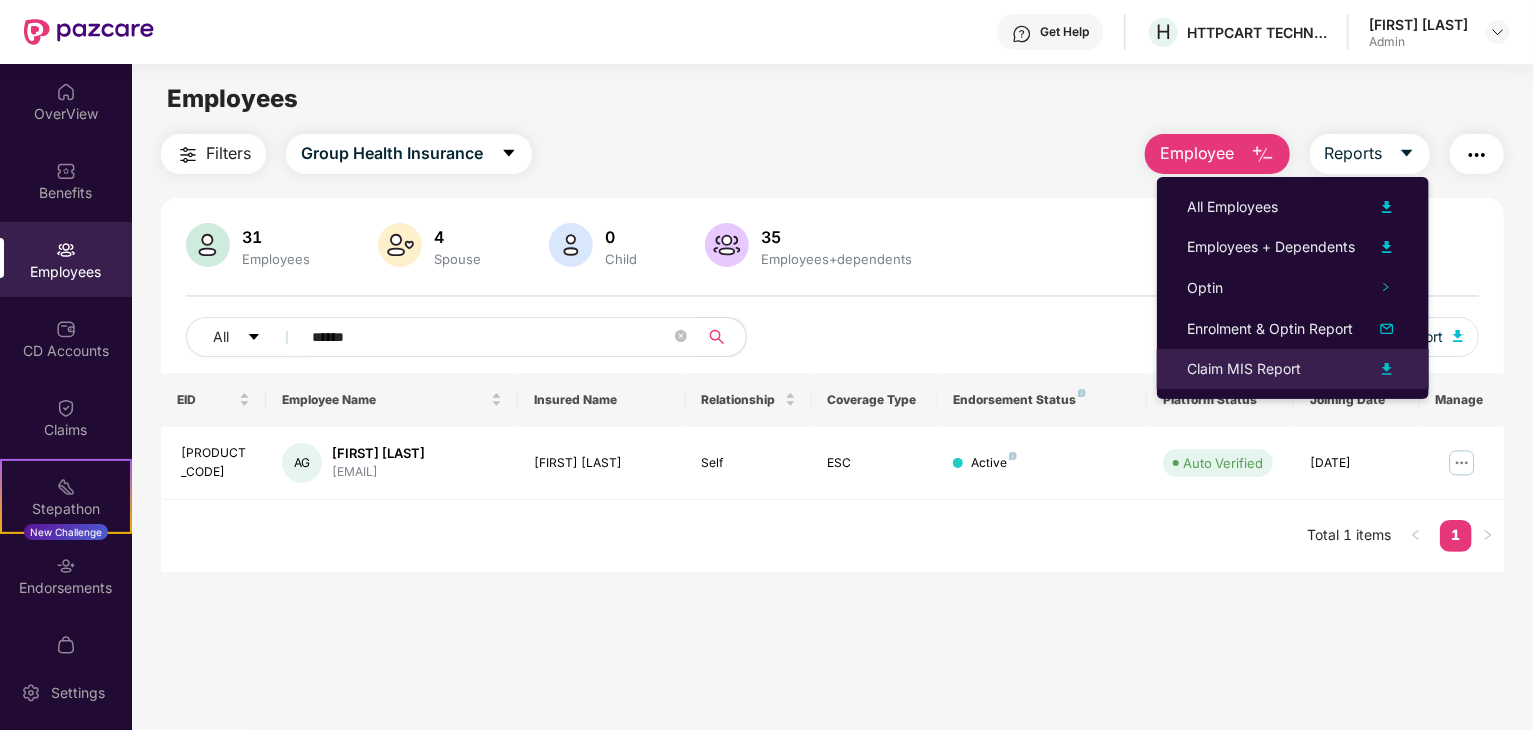 click on "Claim MIS Report" at bounding box center (1244, 369) 